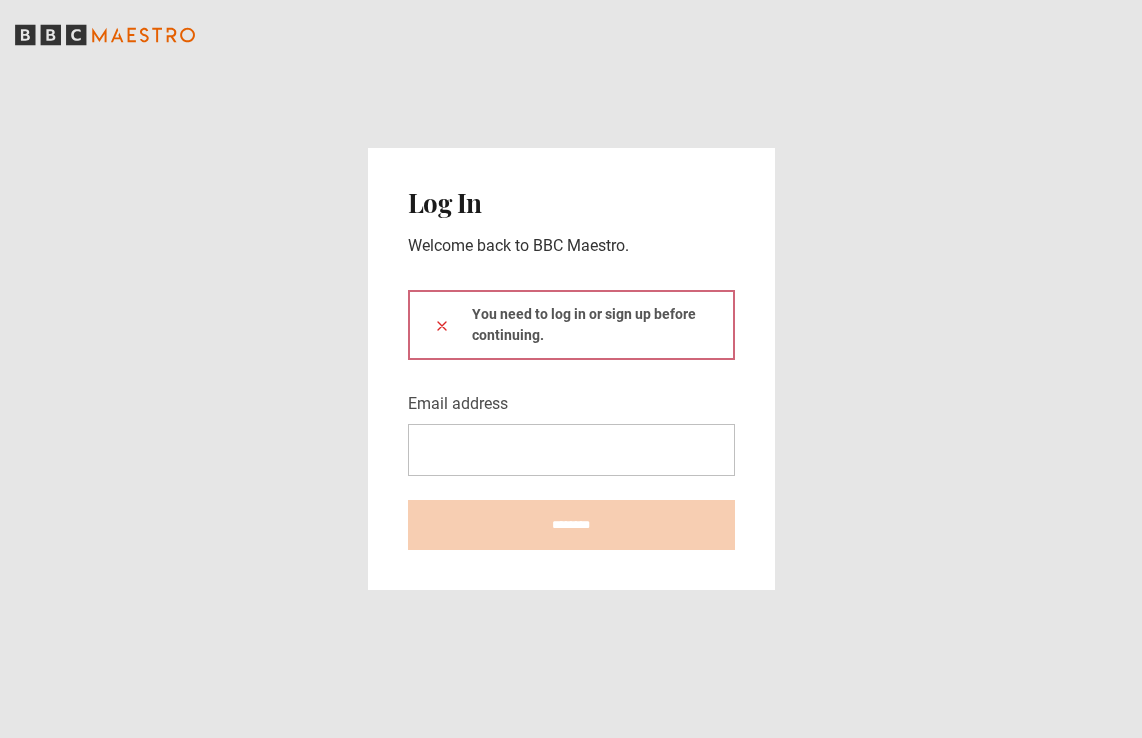 scroll, scrollTop: 0, scrollLeft: 0, axis: both 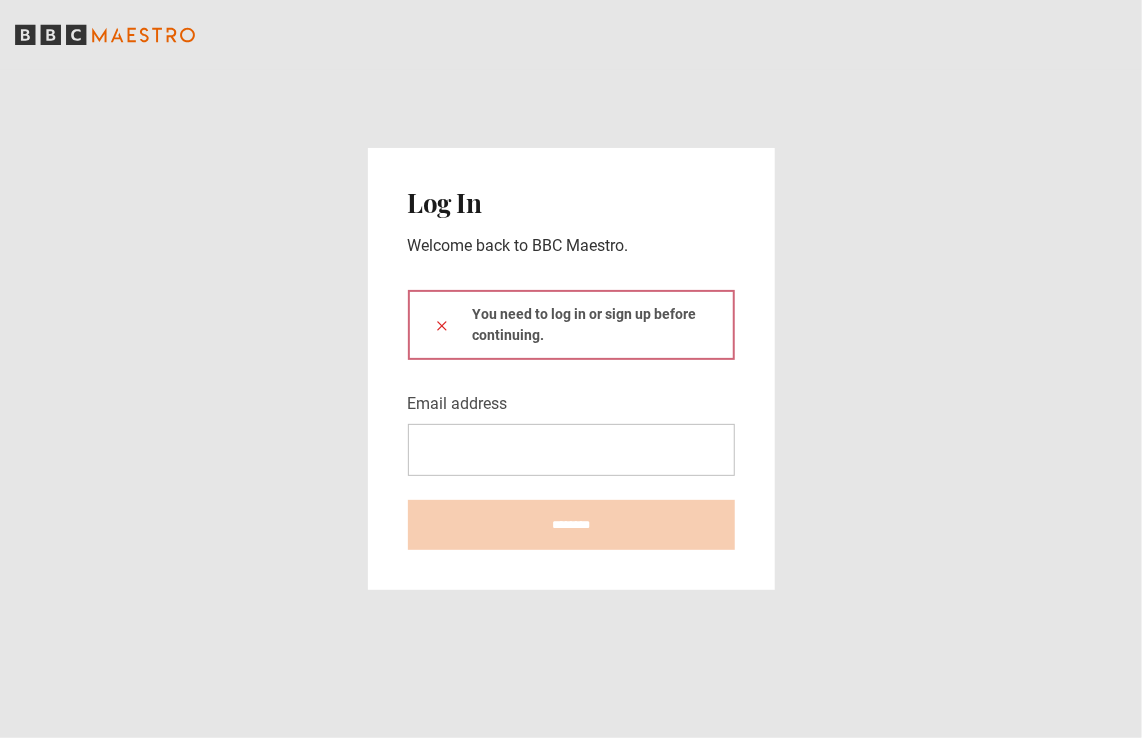 click on "You need to log in or sign up before continuing." at bounding box center (571, 325) 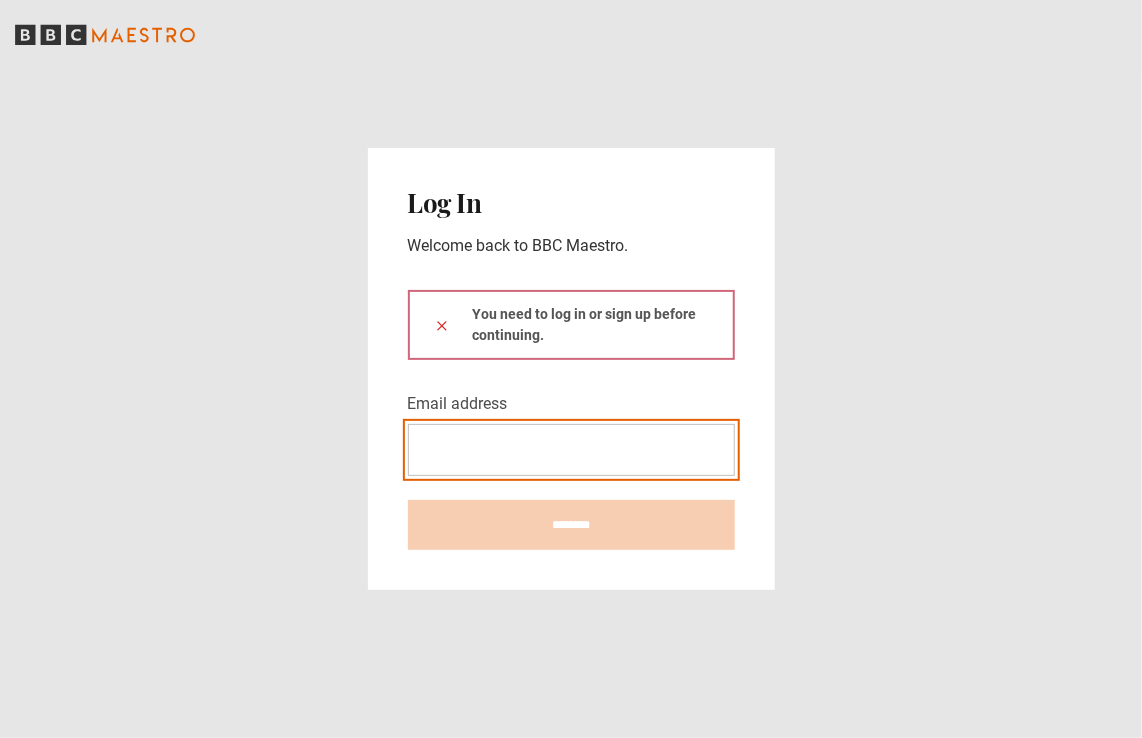 click on "Email address" at bounding box center [571, 450] 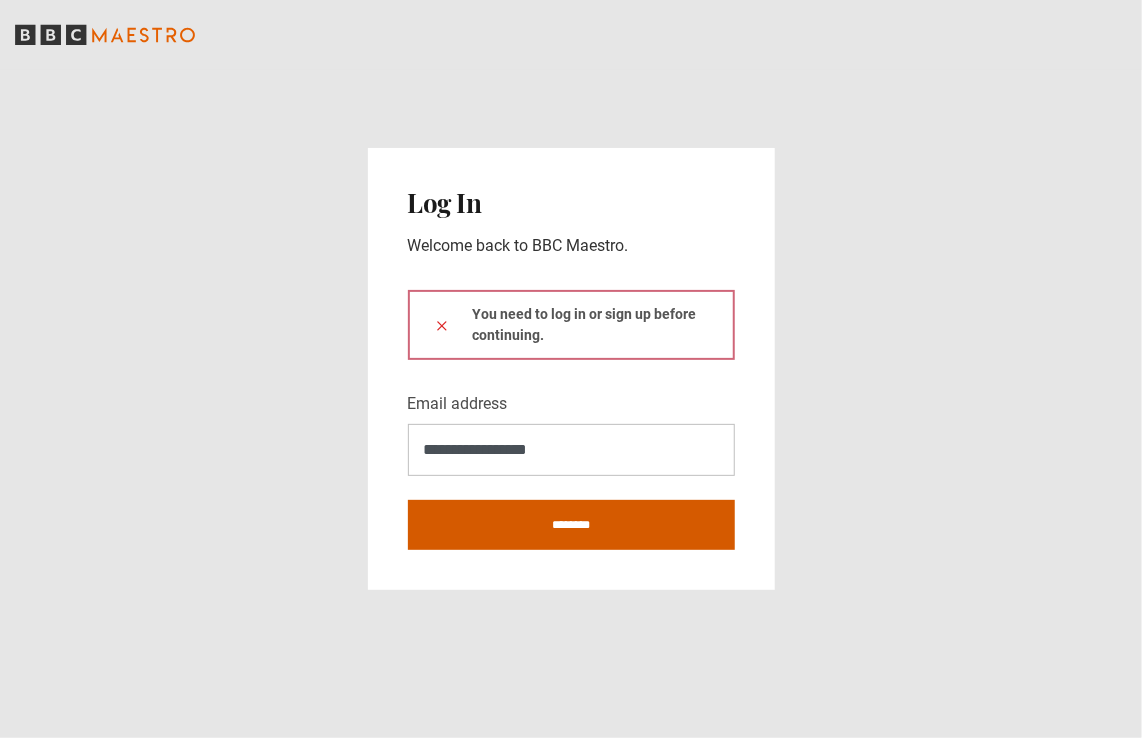 click on "********" at bounding box center (571, 525) 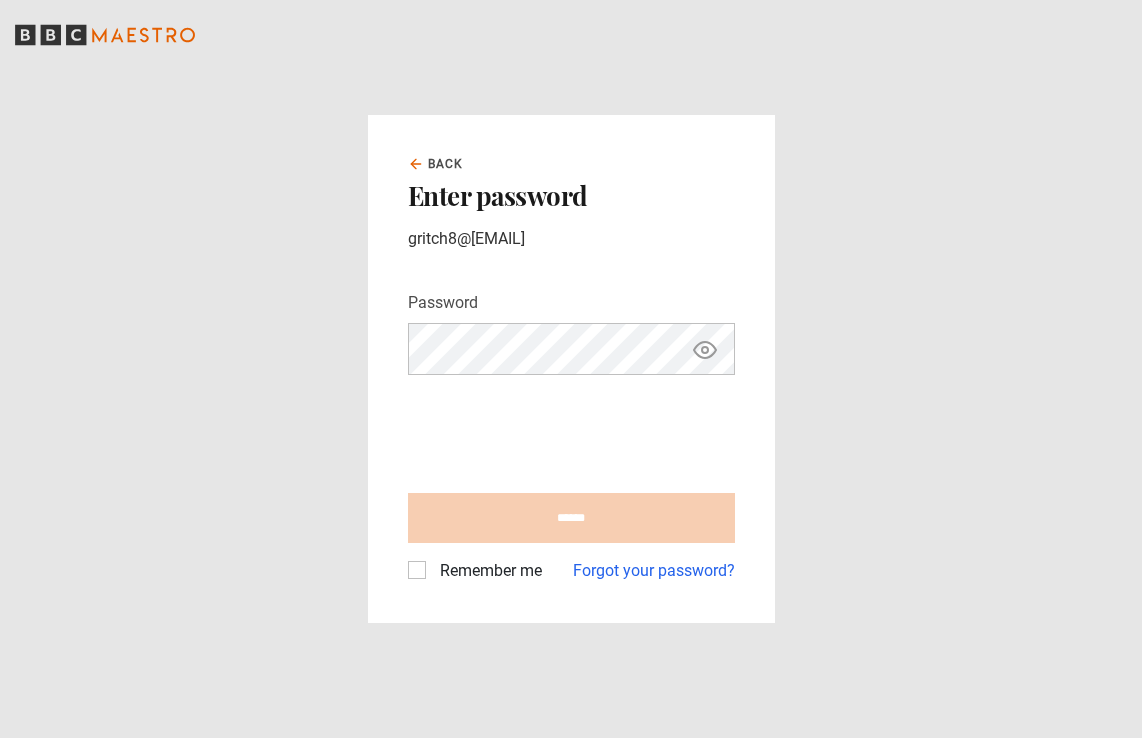 scroll, scrollTop: 0, scrollLeft: 0, axis: both 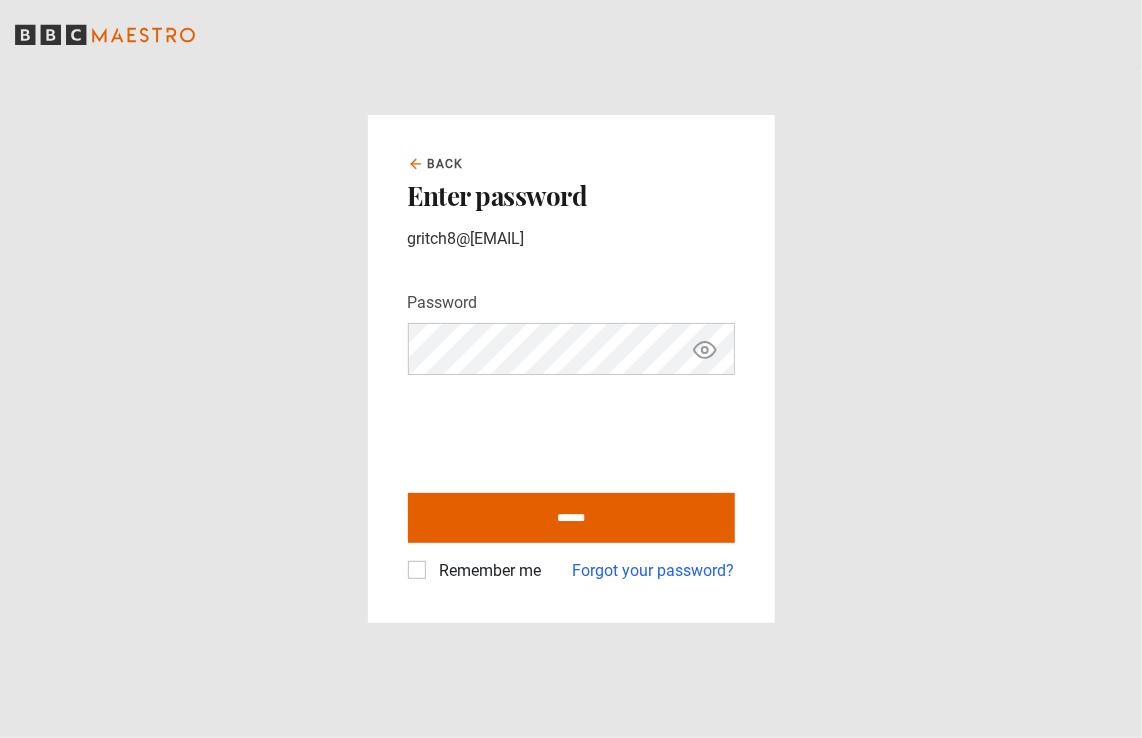 click on "Remember me" at bounding box center [487, 571] 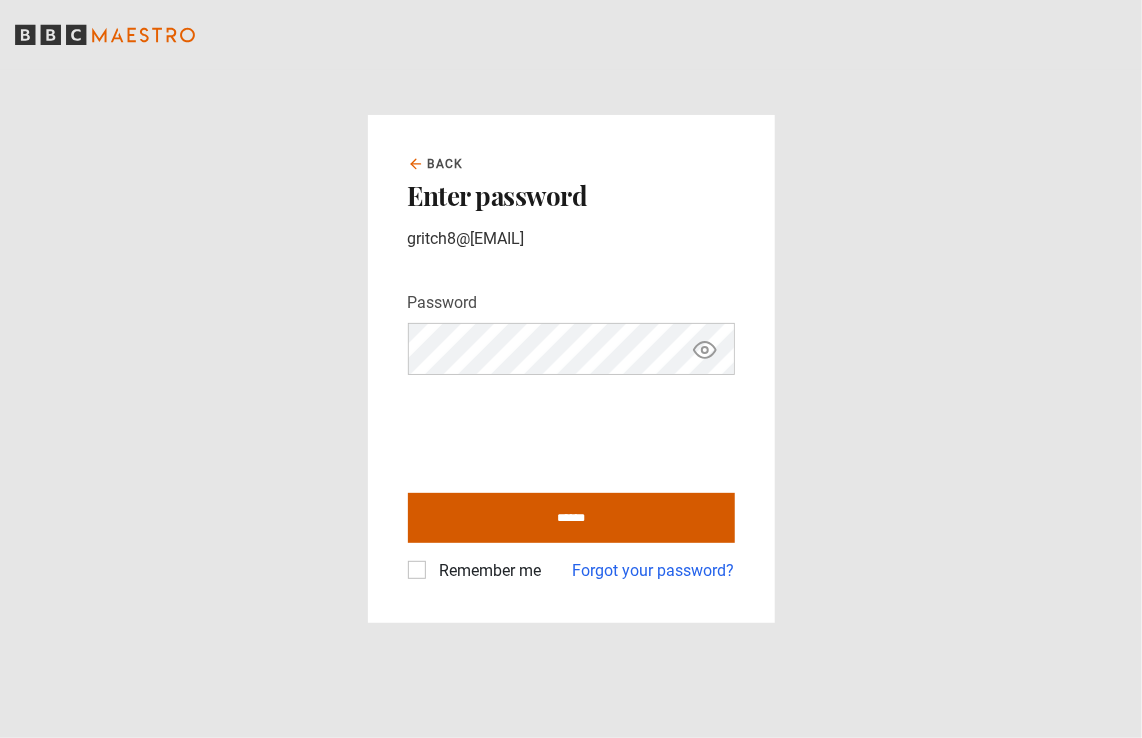 click on "******" at bounding box center (571, 518) 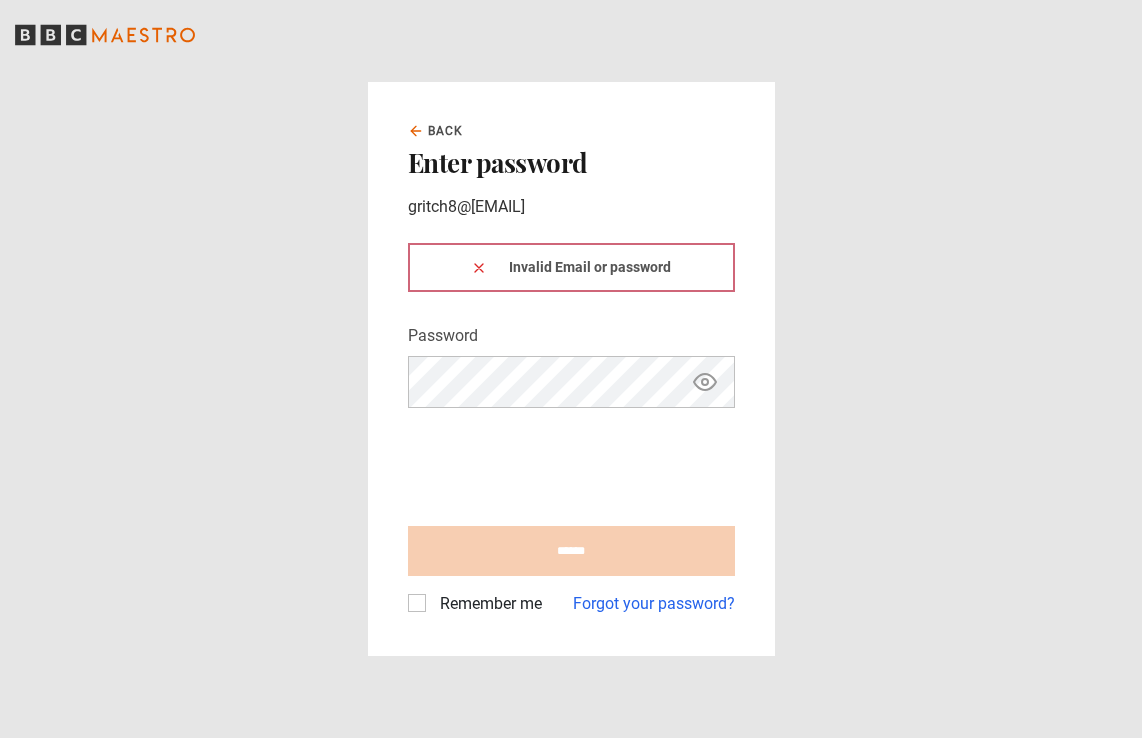 scroll, scrollTop: 0, scrollLeft: 0, axis: both 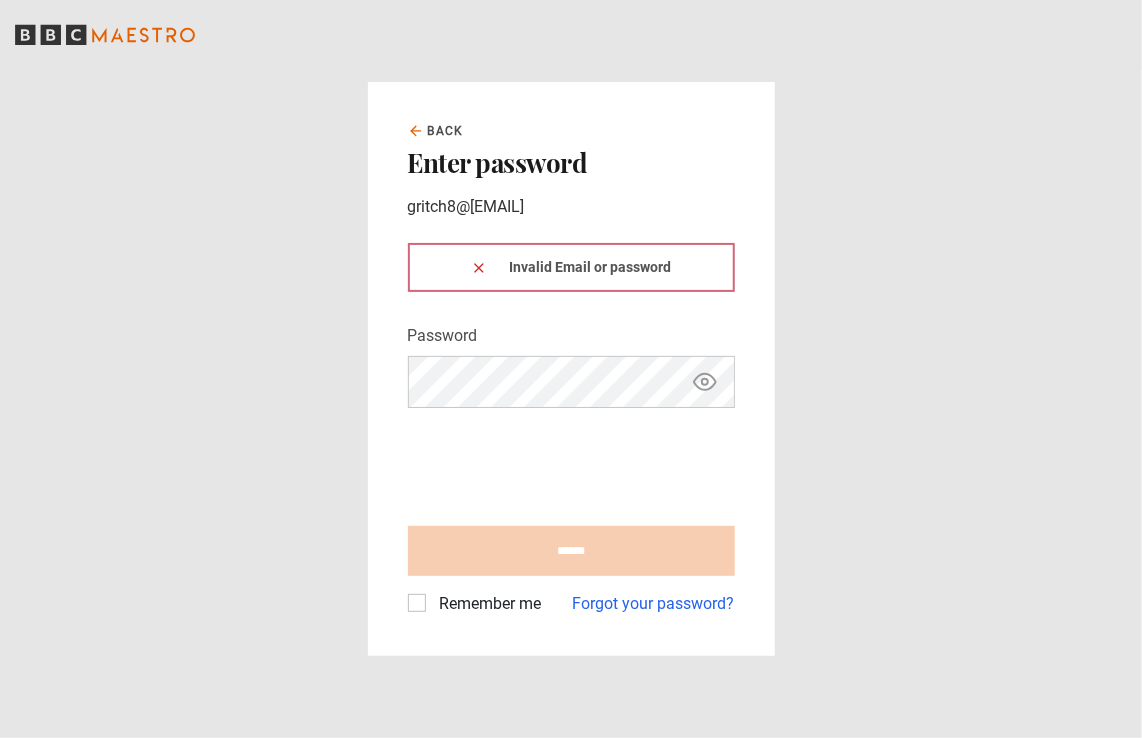 click on "Invalid Email or password" at bounding box center (571, 267) 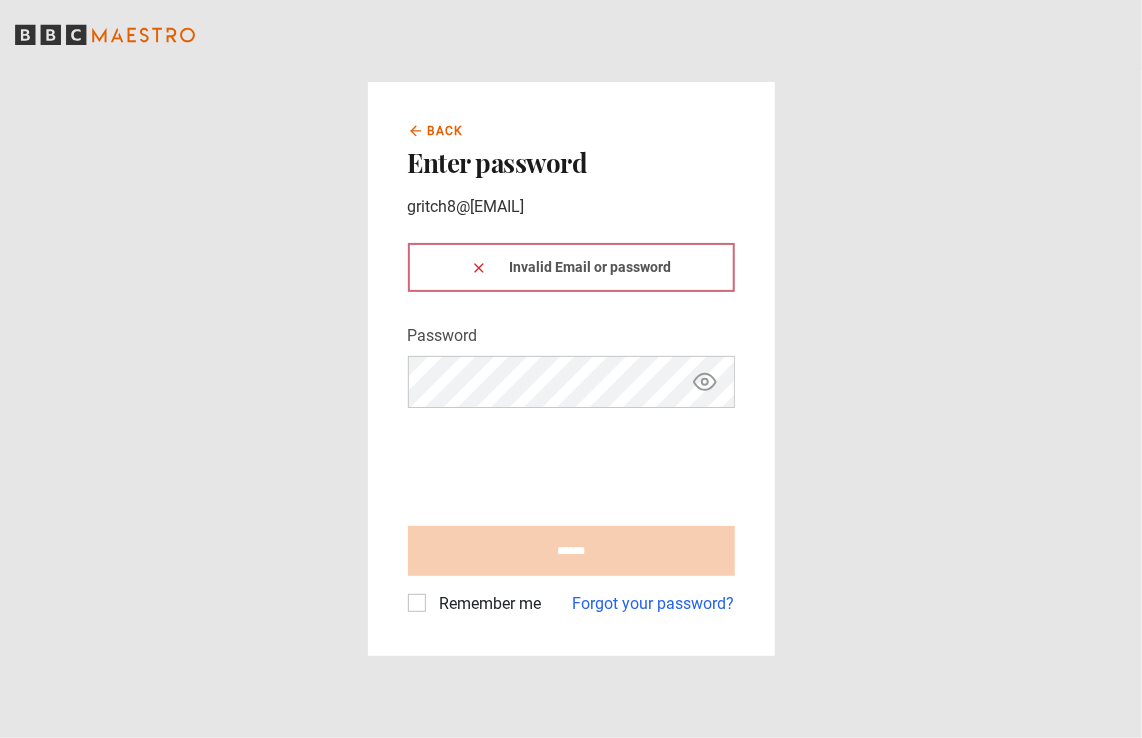 click on "Back" at bounding box center [446, 131] 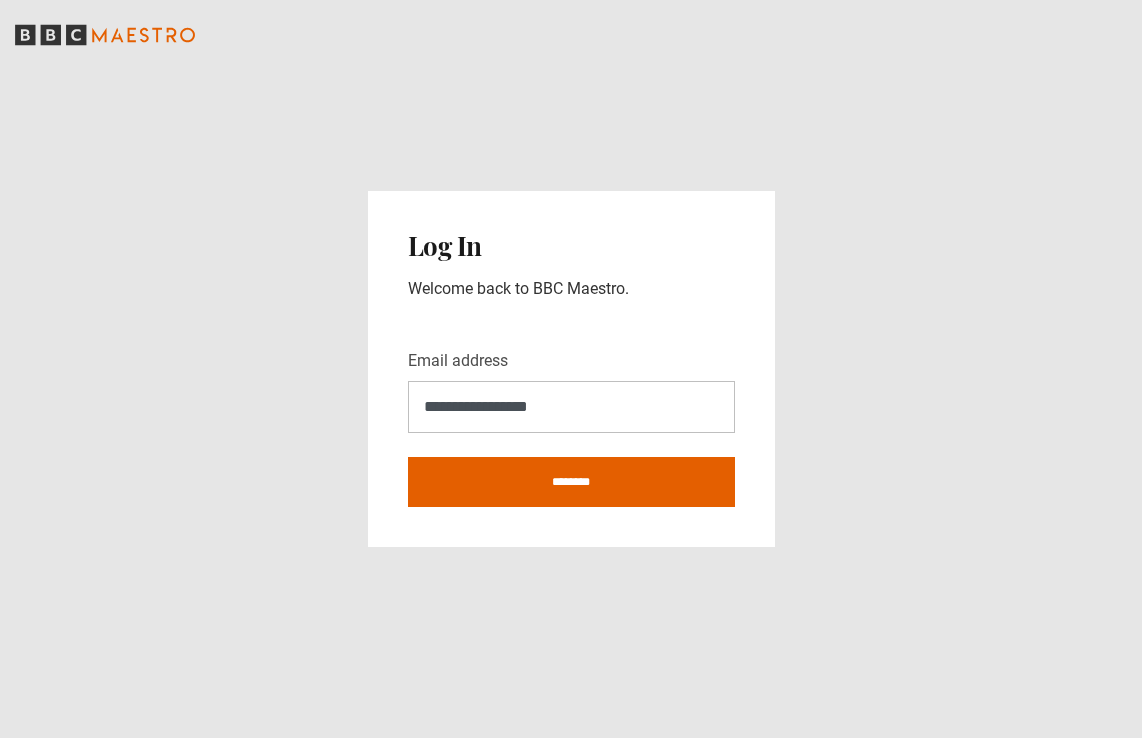 scroll, scrollTop: 0, scrollLeft: 0, axis: both 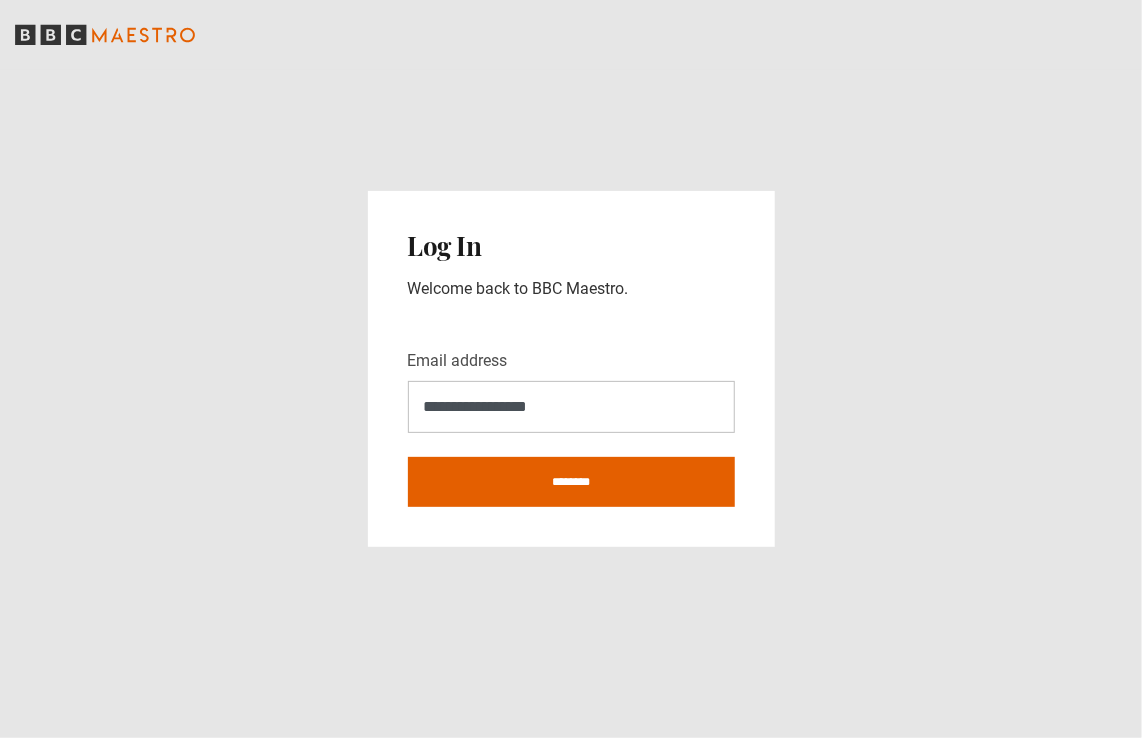drag, startPoint x: 574, startPoint y: 404, endPoint x: 400, endPoint y: 406, distance: 174.01149 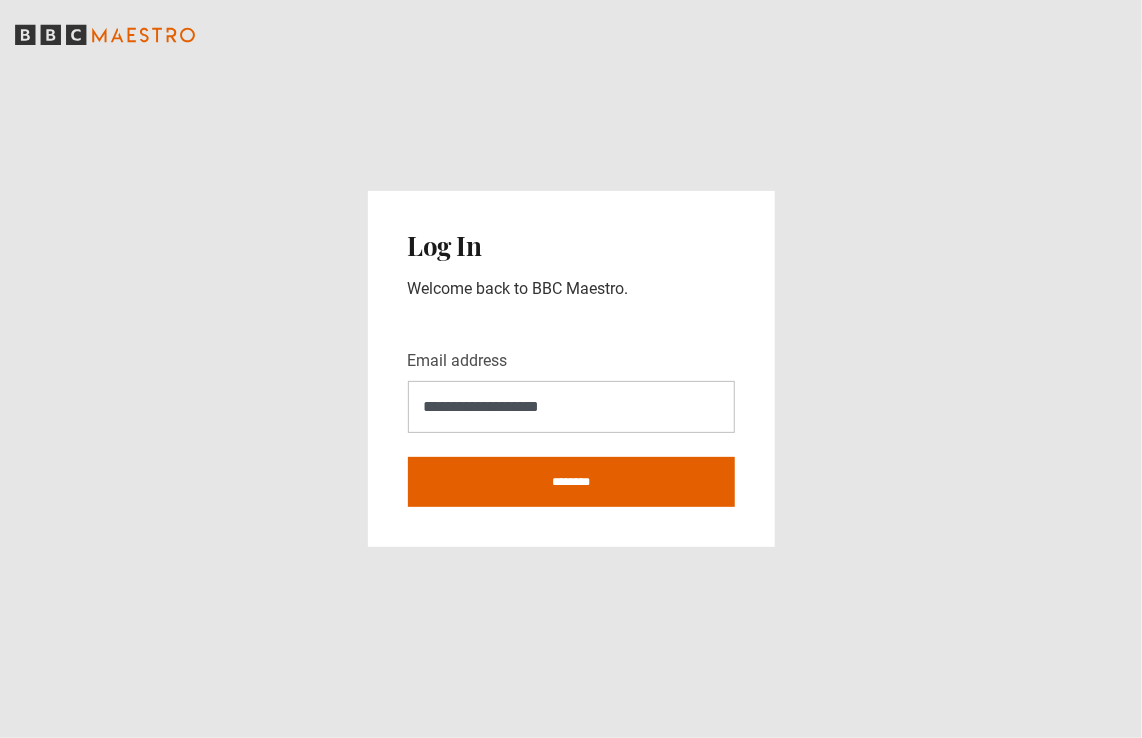type on "**********" 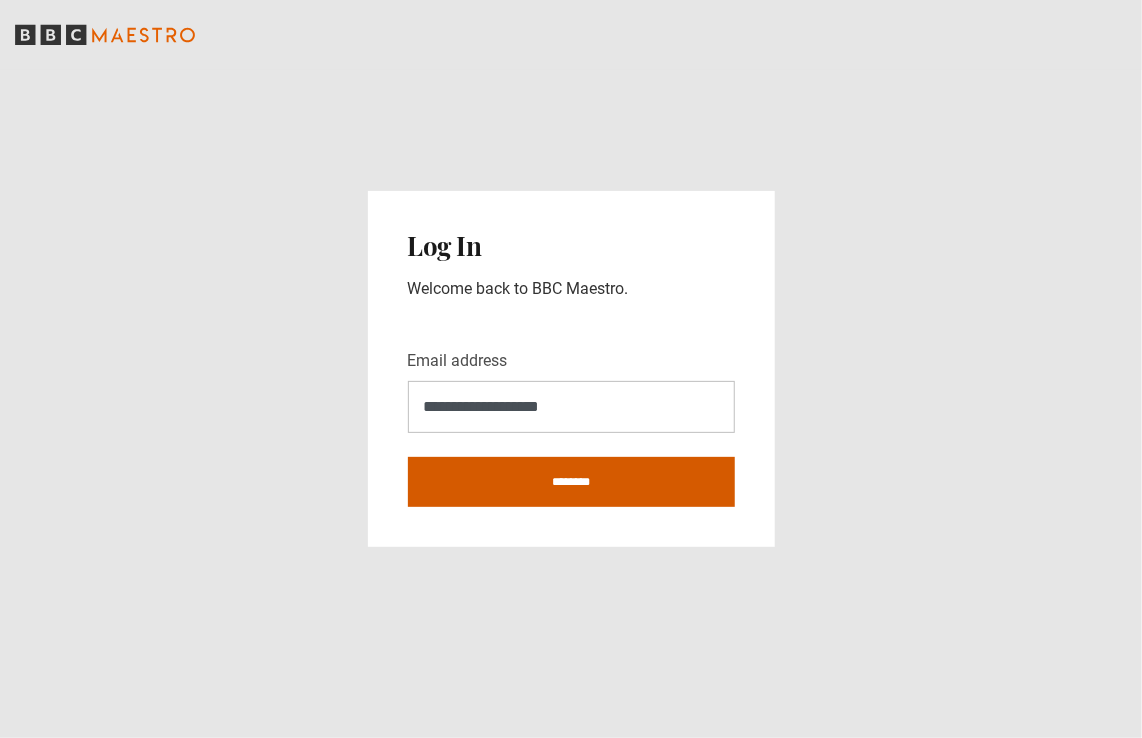 click on "********" at bounding box center (571, 482) 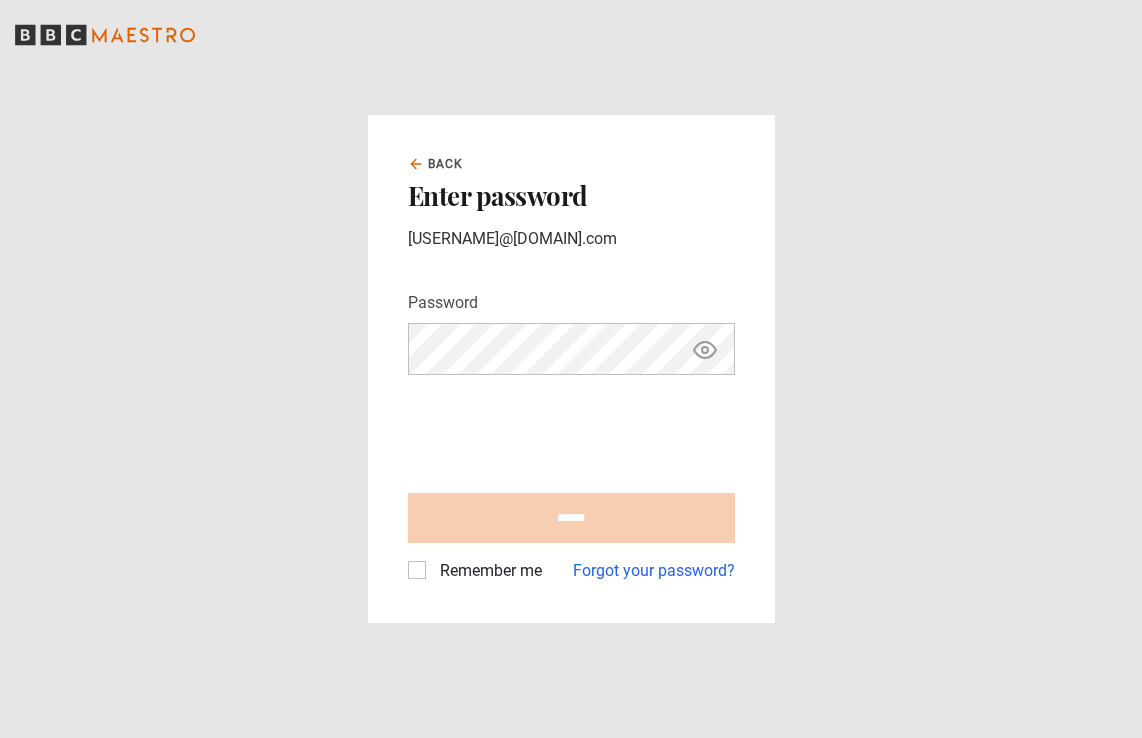 scroll, scrollTop: 0, scrollLeft: 0, axis: both 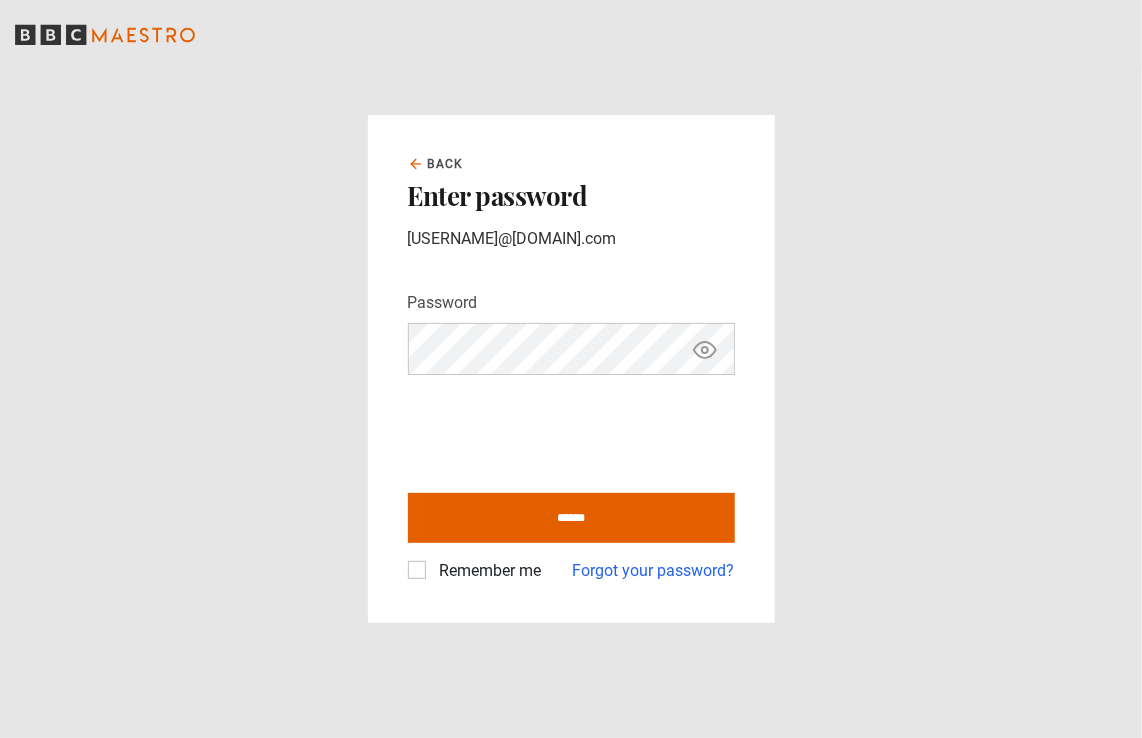 click on "Remember me" at bounding box center [487, 571] 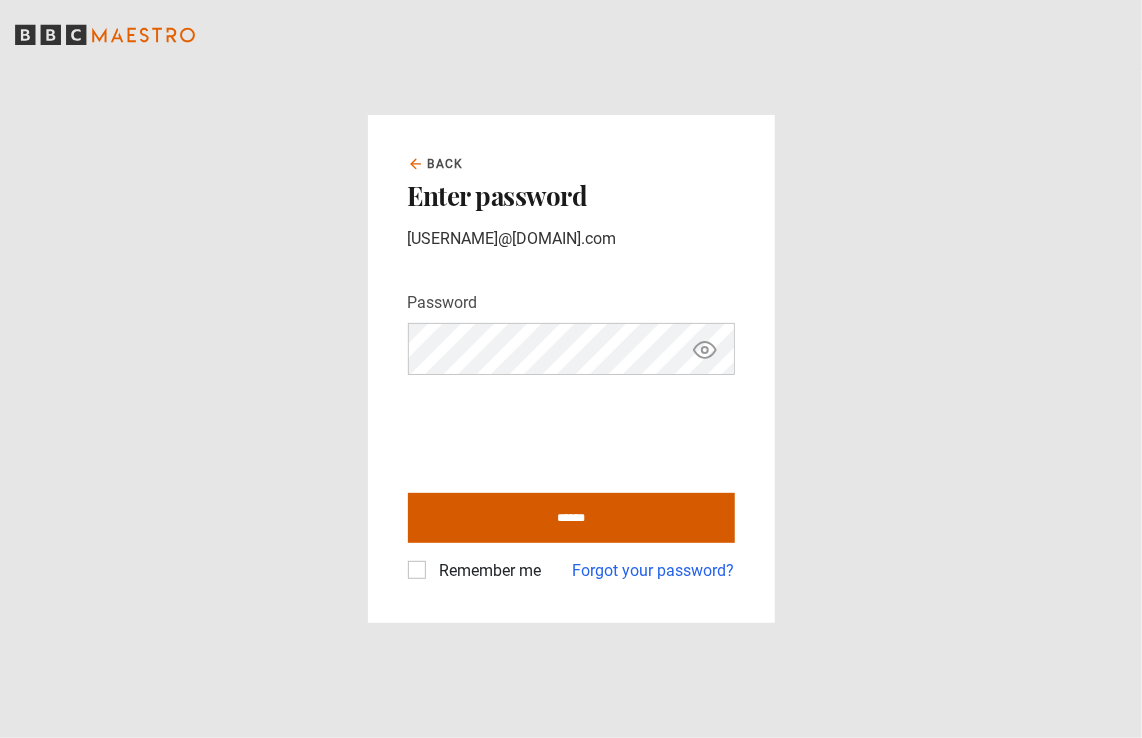 click on "******" at bounding box center (571, 518) 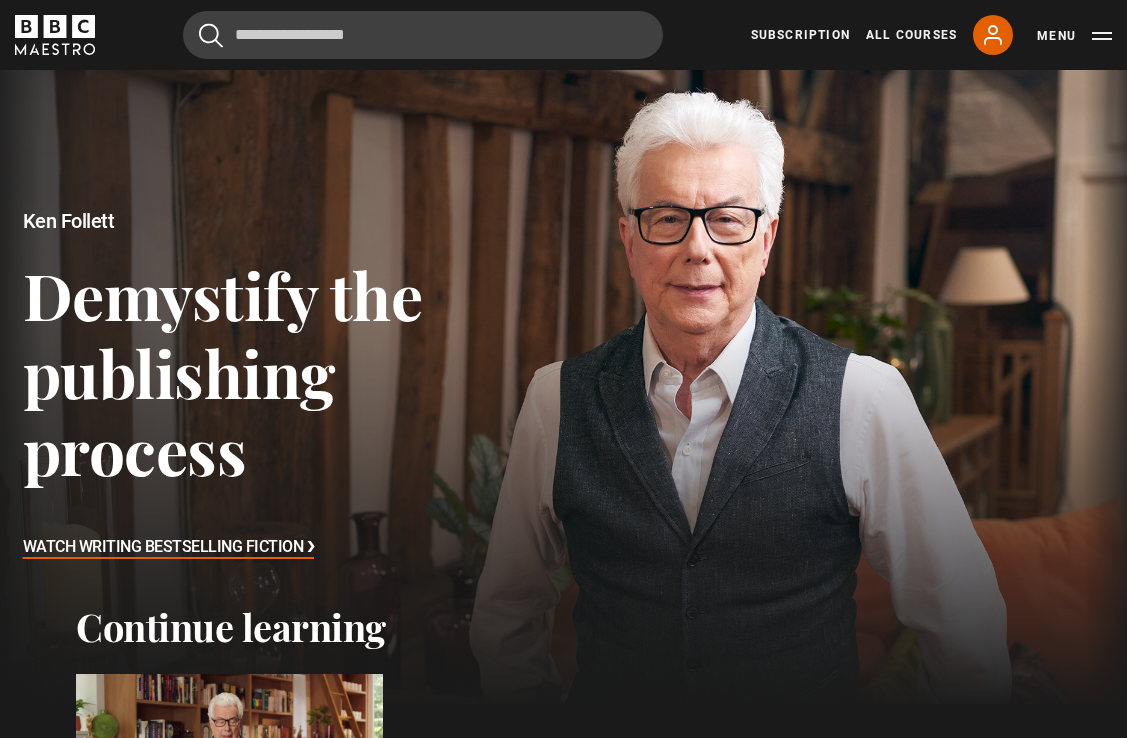 scroll, scrollTop: 0, scrollLeft: 0, axis: both 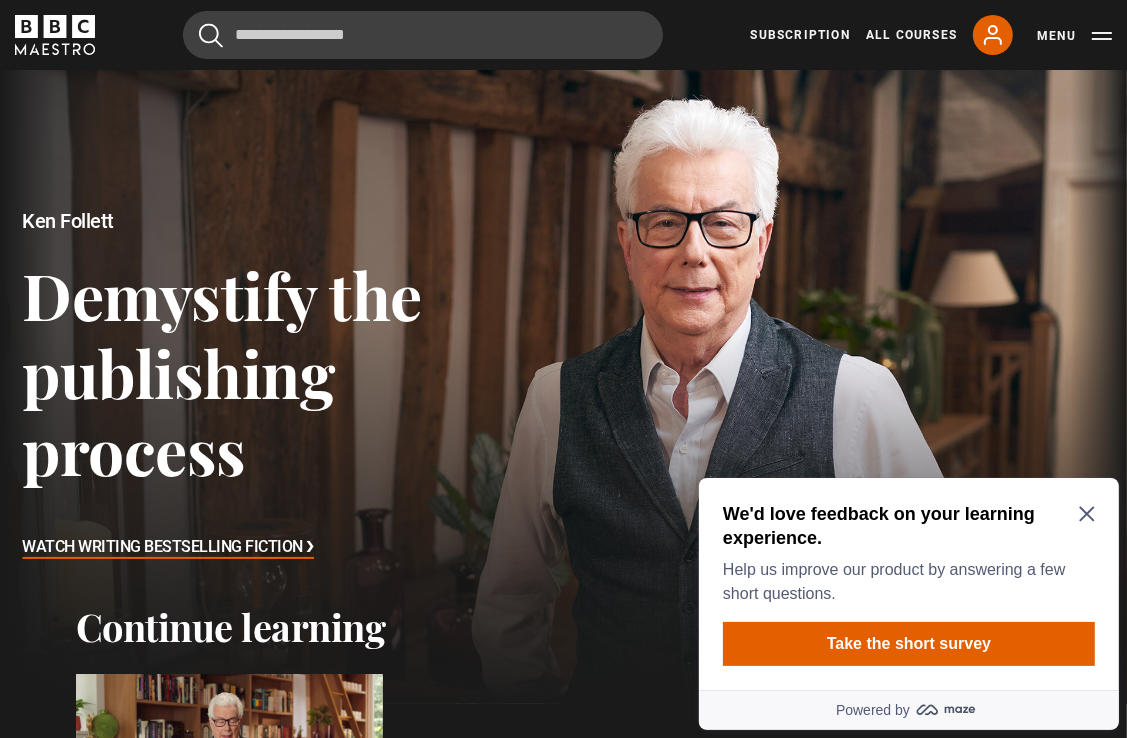 click 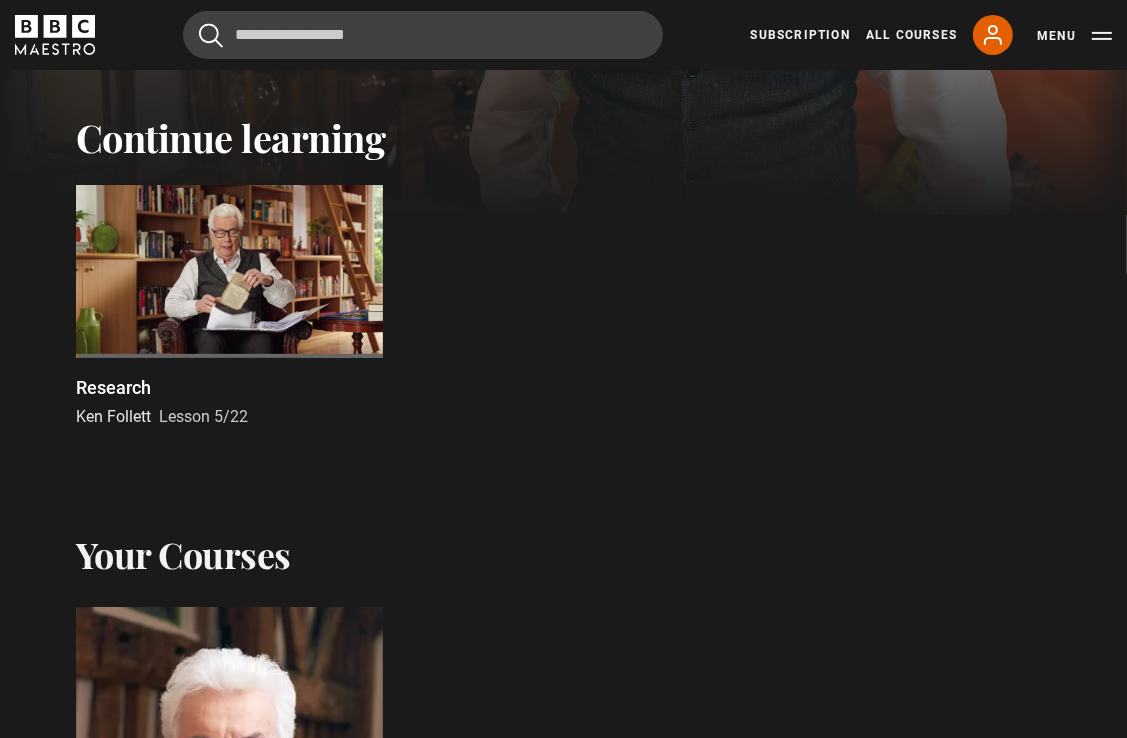 scroll, scrollTop: 500, scrollLeft: 0, axis: vertical 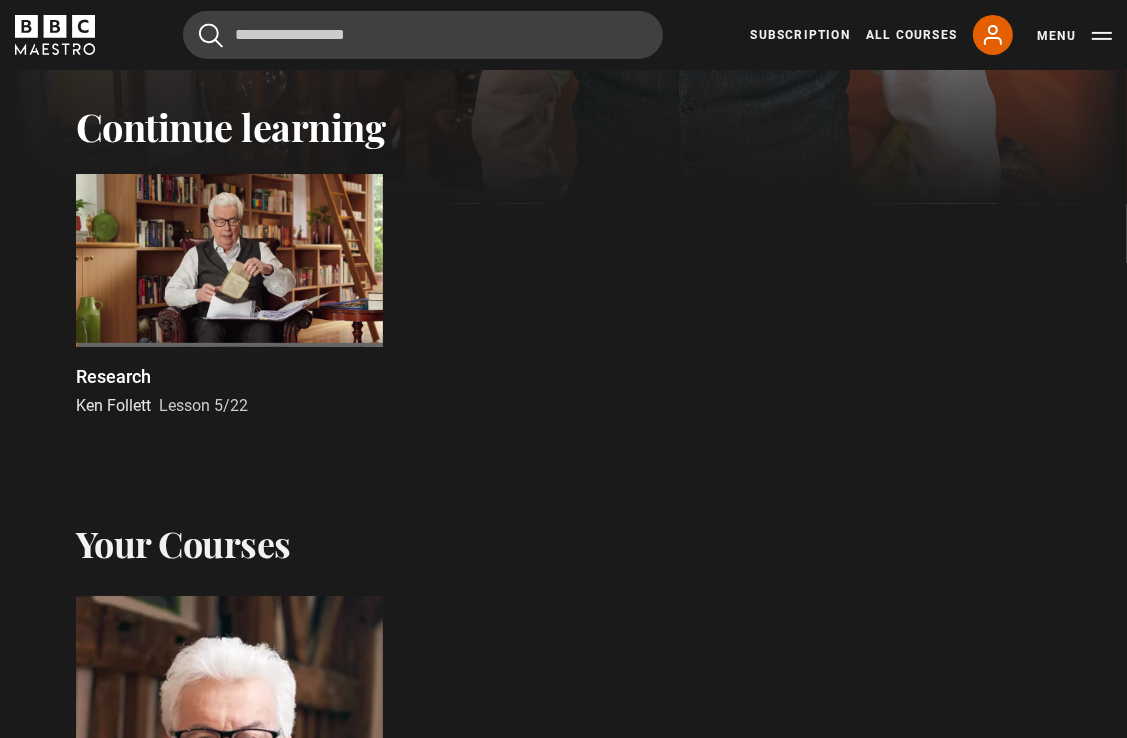 click at bounding box center (229, 260) 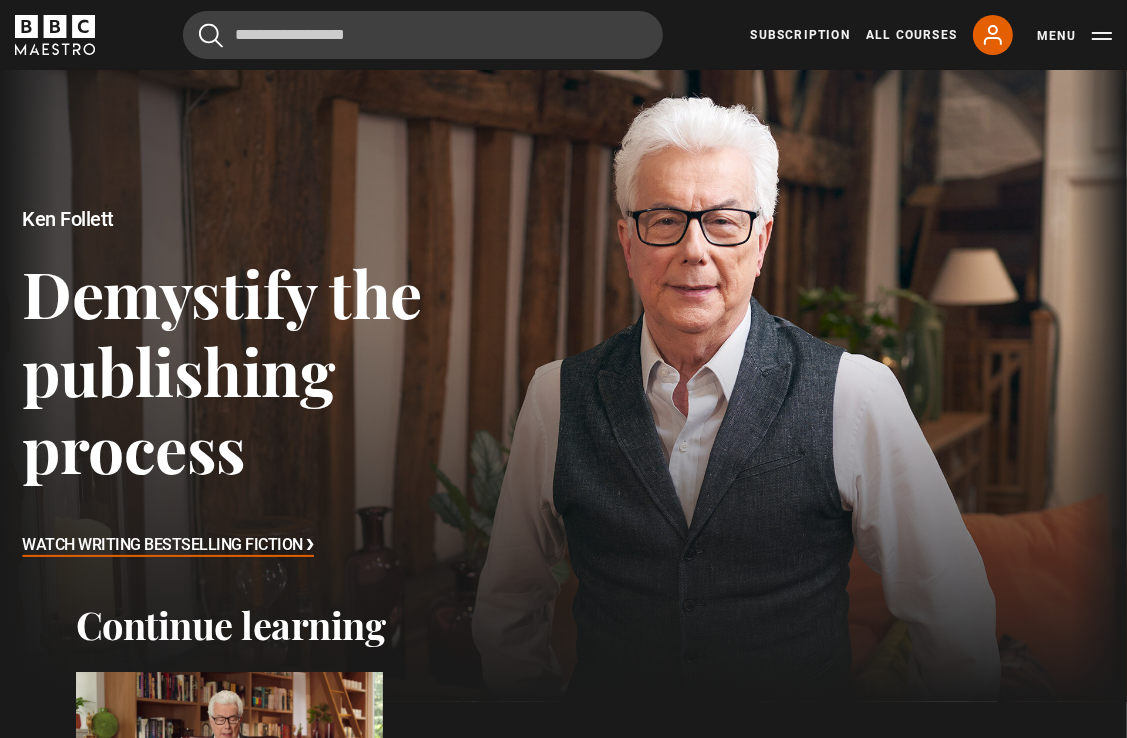 scroll, scrollTop: 0, scrollLeft: 0, axis: both 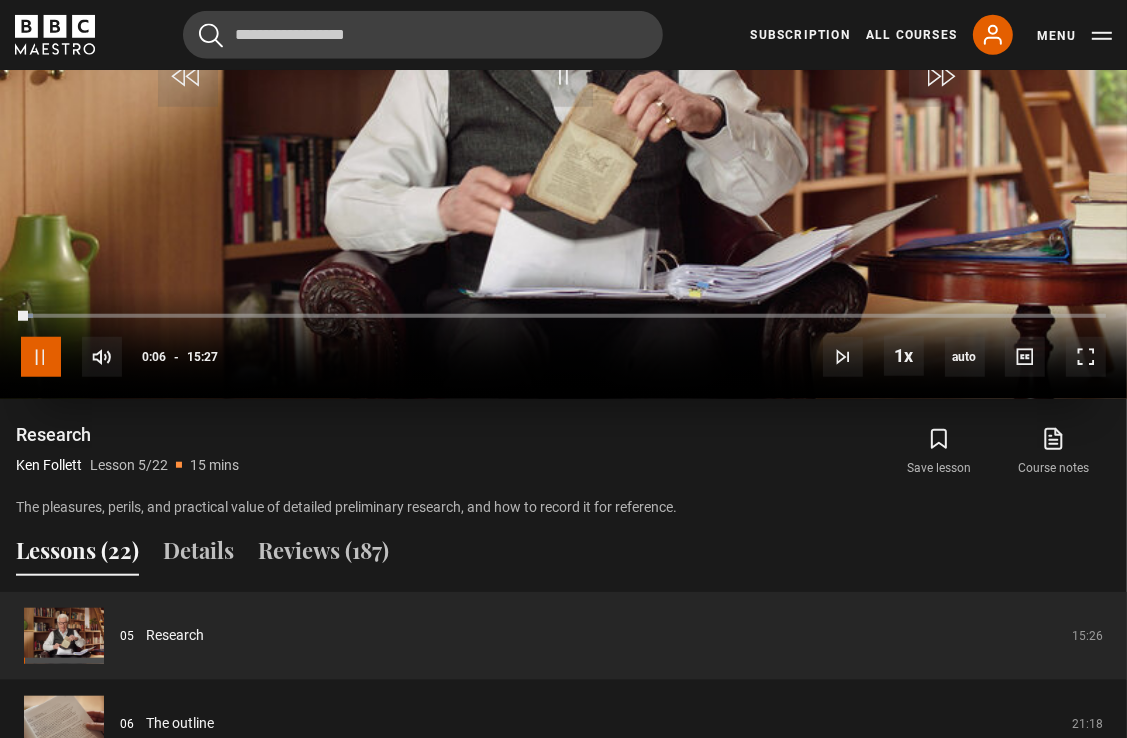 click at bounding box center (41, 357) 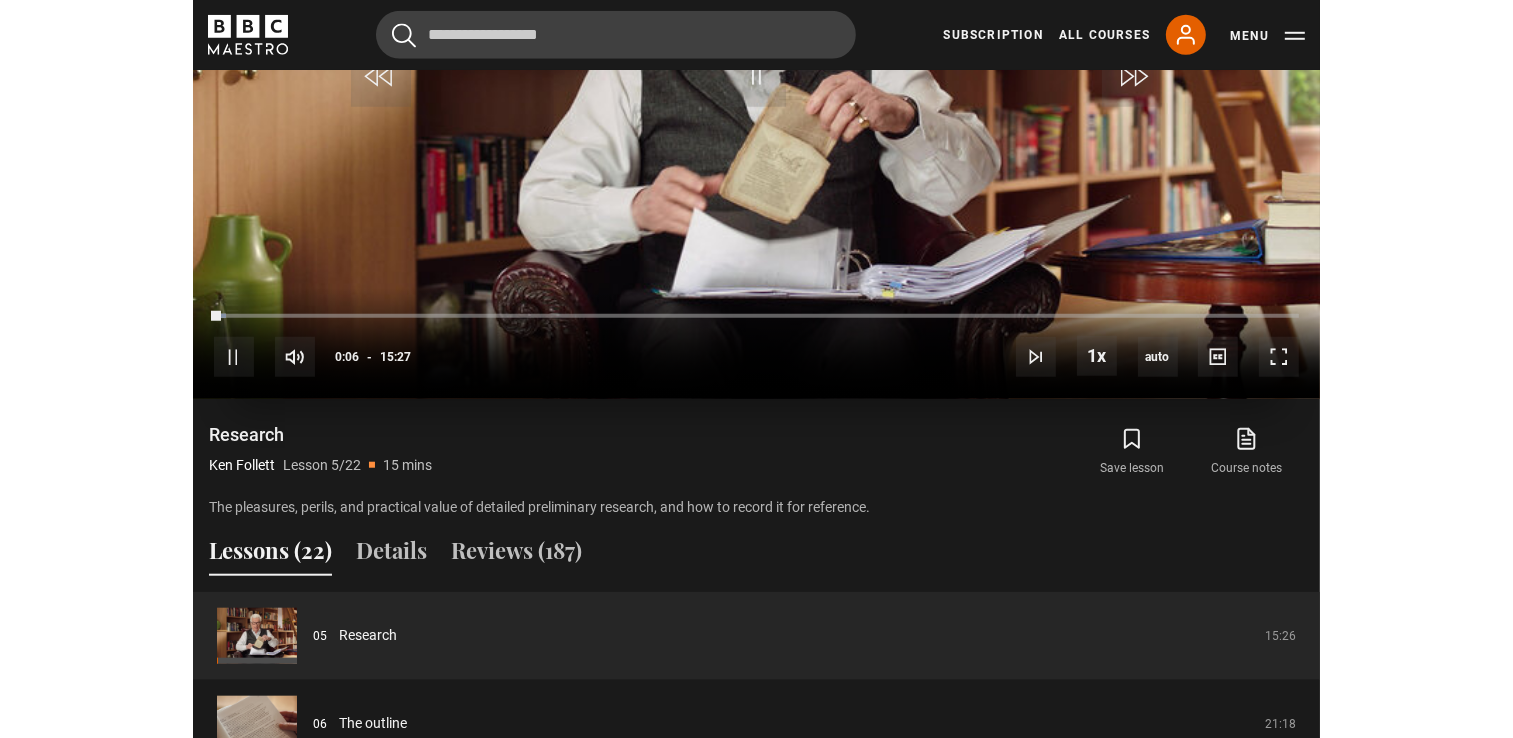 scroll, scrollTop: 913, scrollLeft: 0, axis: vertical 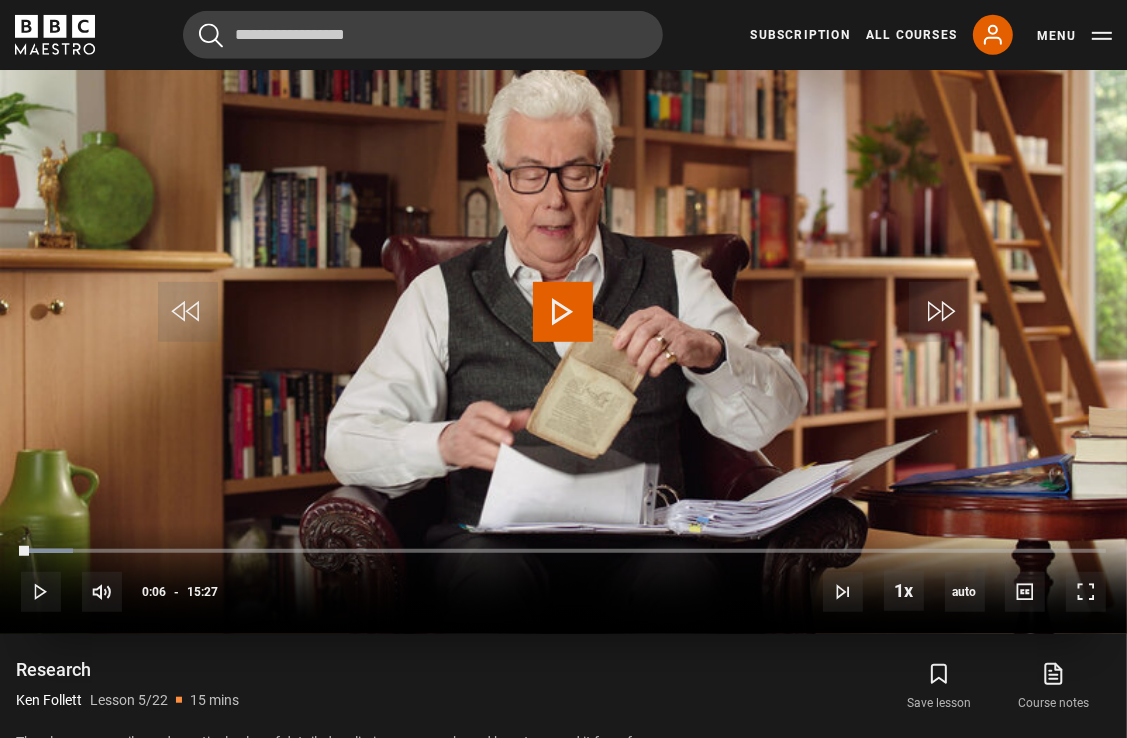 click at bounding box center [563, 312] 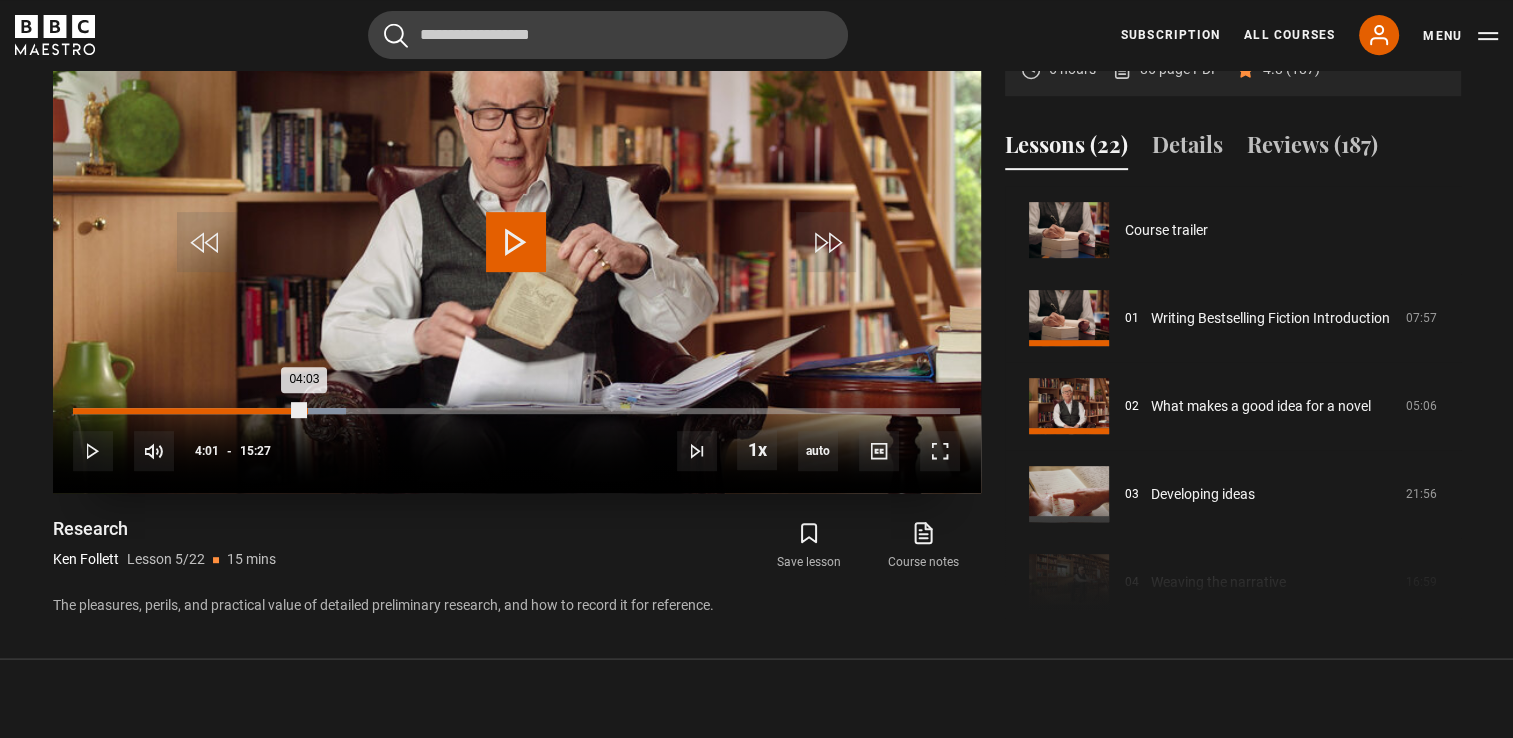 drag, startPoint x: 281, startPoint y: 410, endPoint x: 306, endPoint y: 410, distance: 25 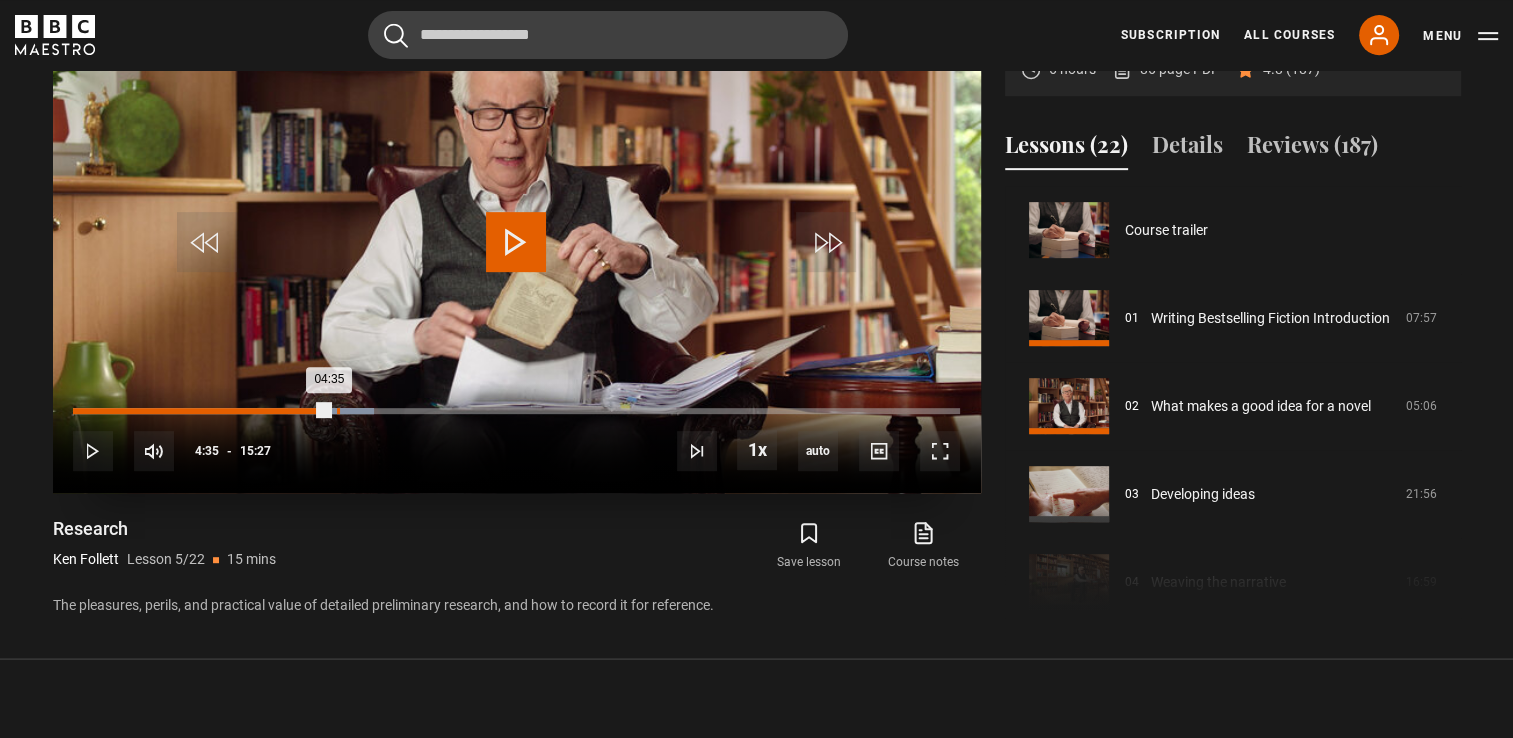 drag, startPoint x: 313, startPoint y: 407, endPoint x: 337, endPoint y: 410, distance: 24.186773 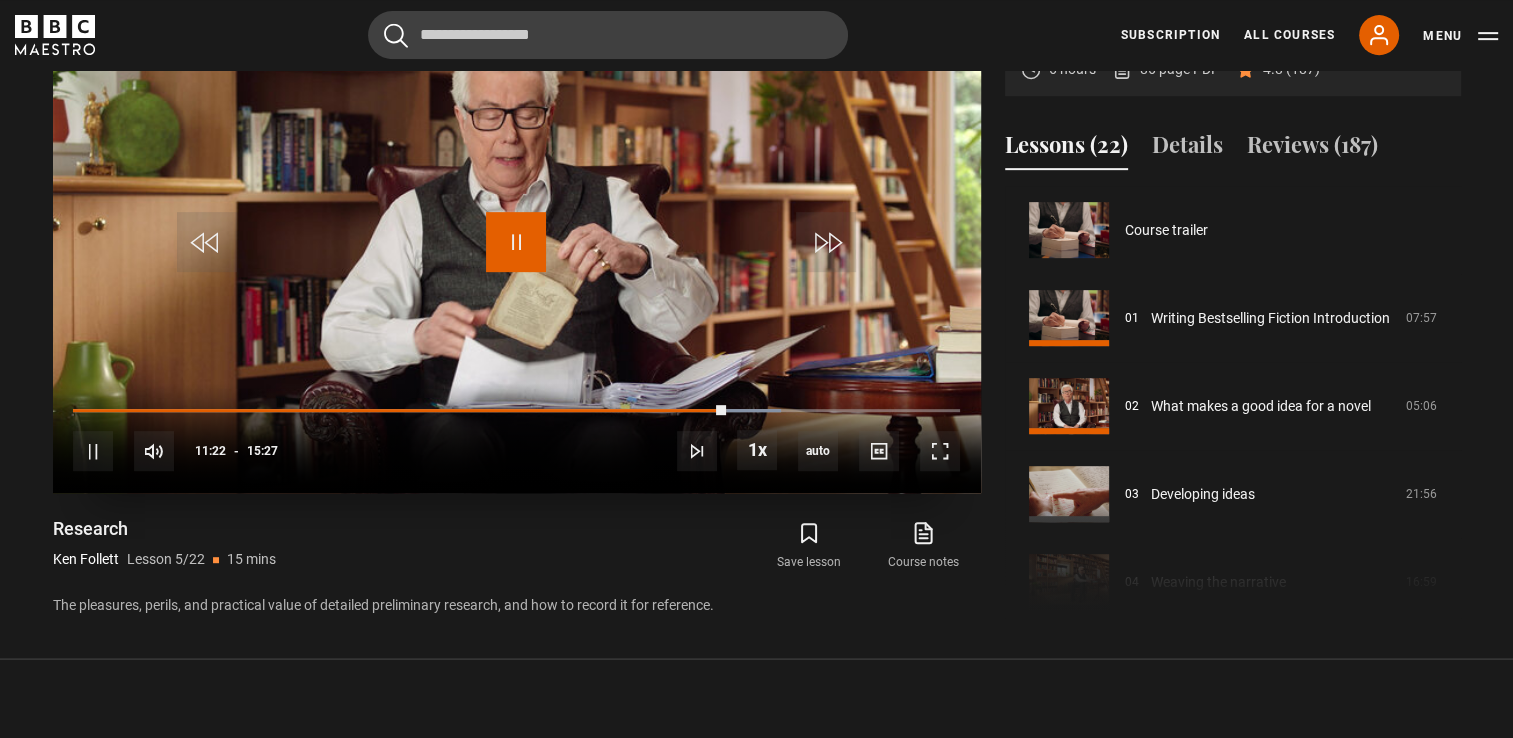 click at bounding box center [516, 242] 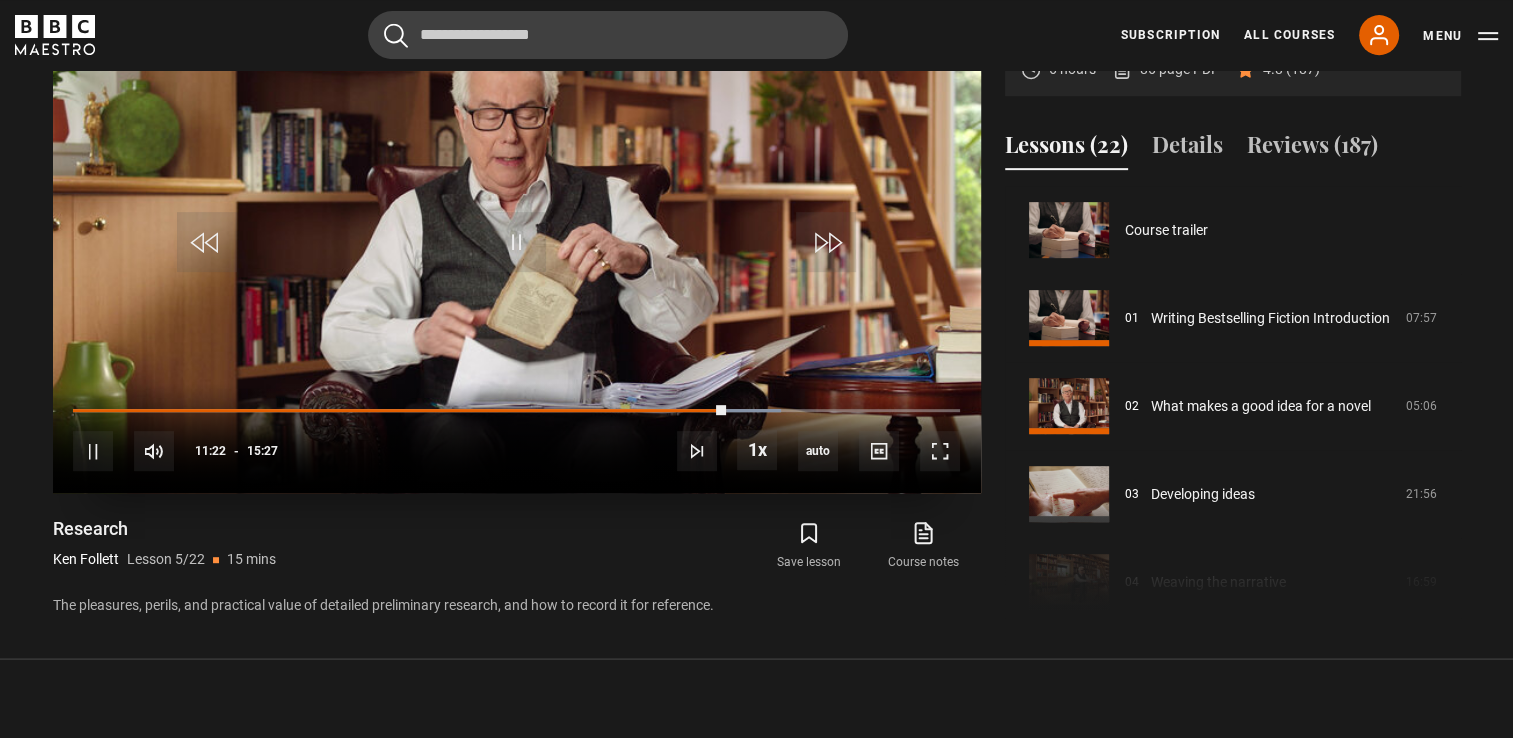 scroll, scrollTop: 884, scrollLeft: 0, axis: vertical 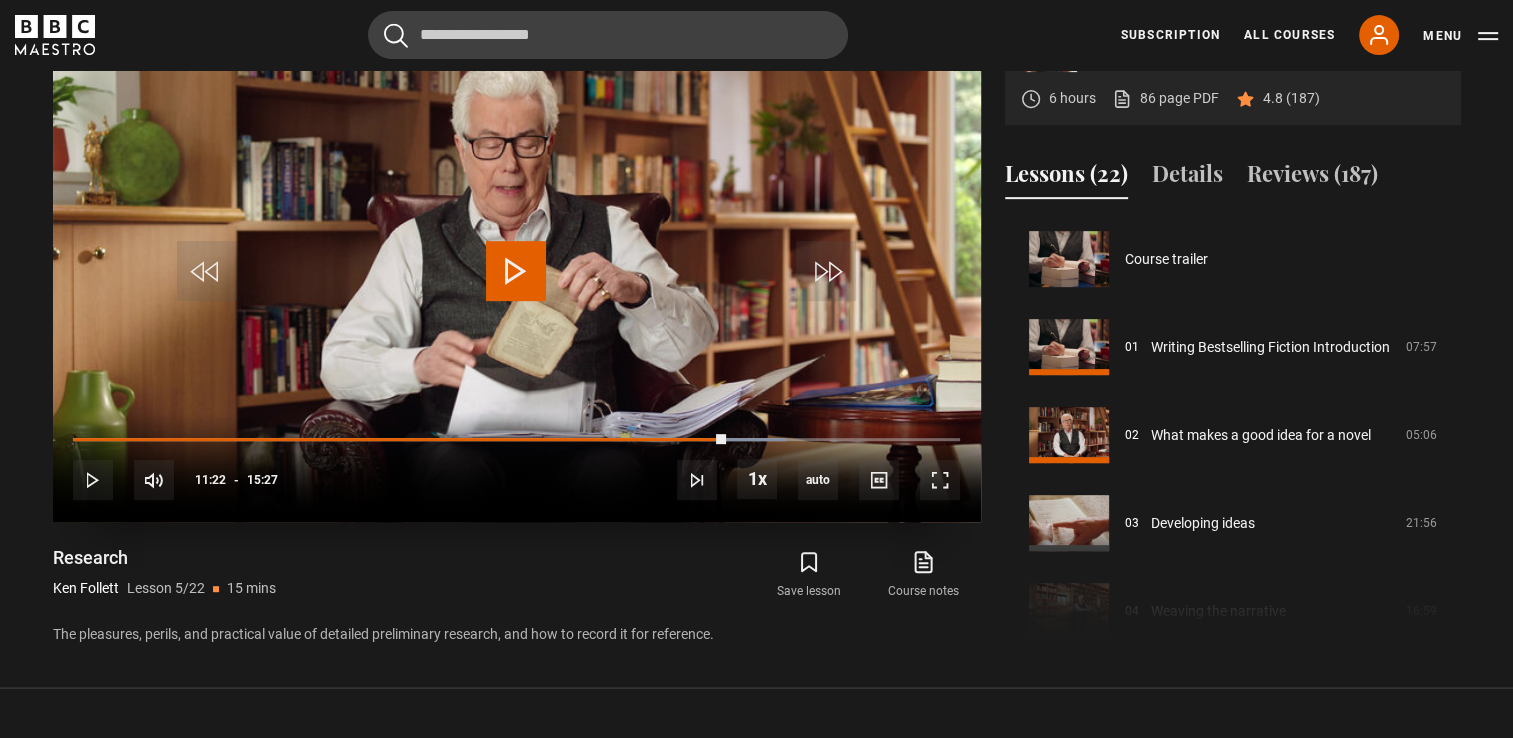 click at bounding box center [516, 271] 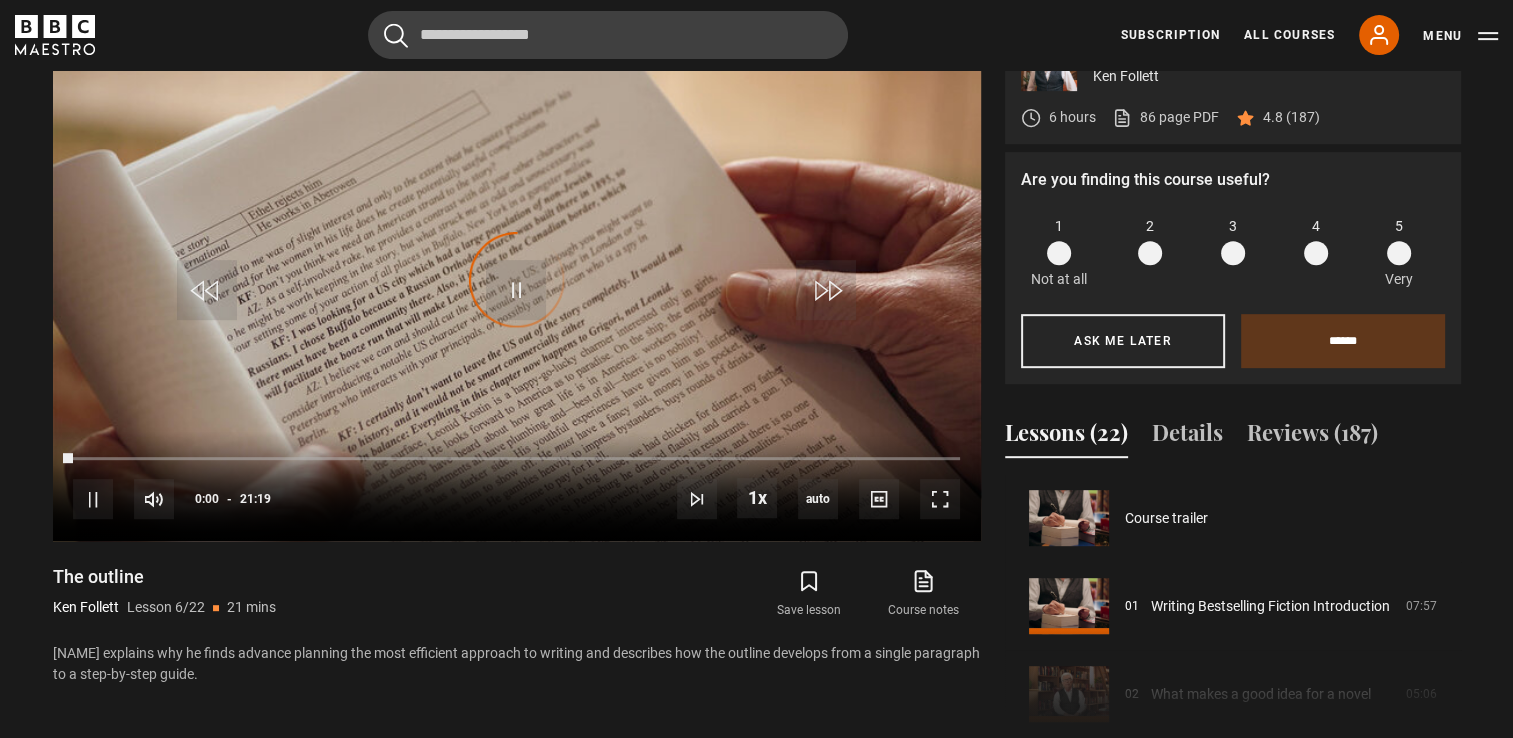 scroll, scrollTop: 867, scrollLeft: 0, axis: vertical 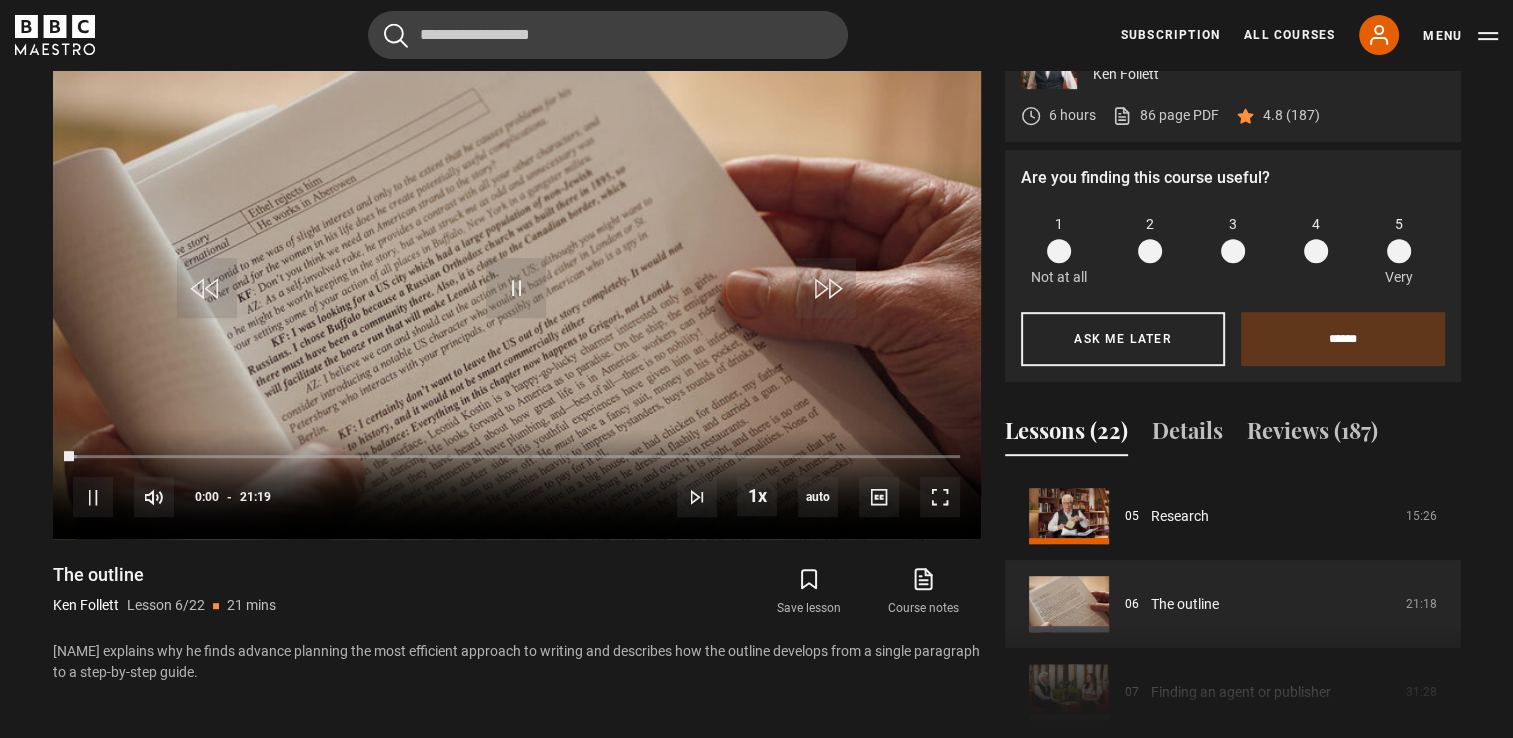 click at bounding box center [1399, 251] 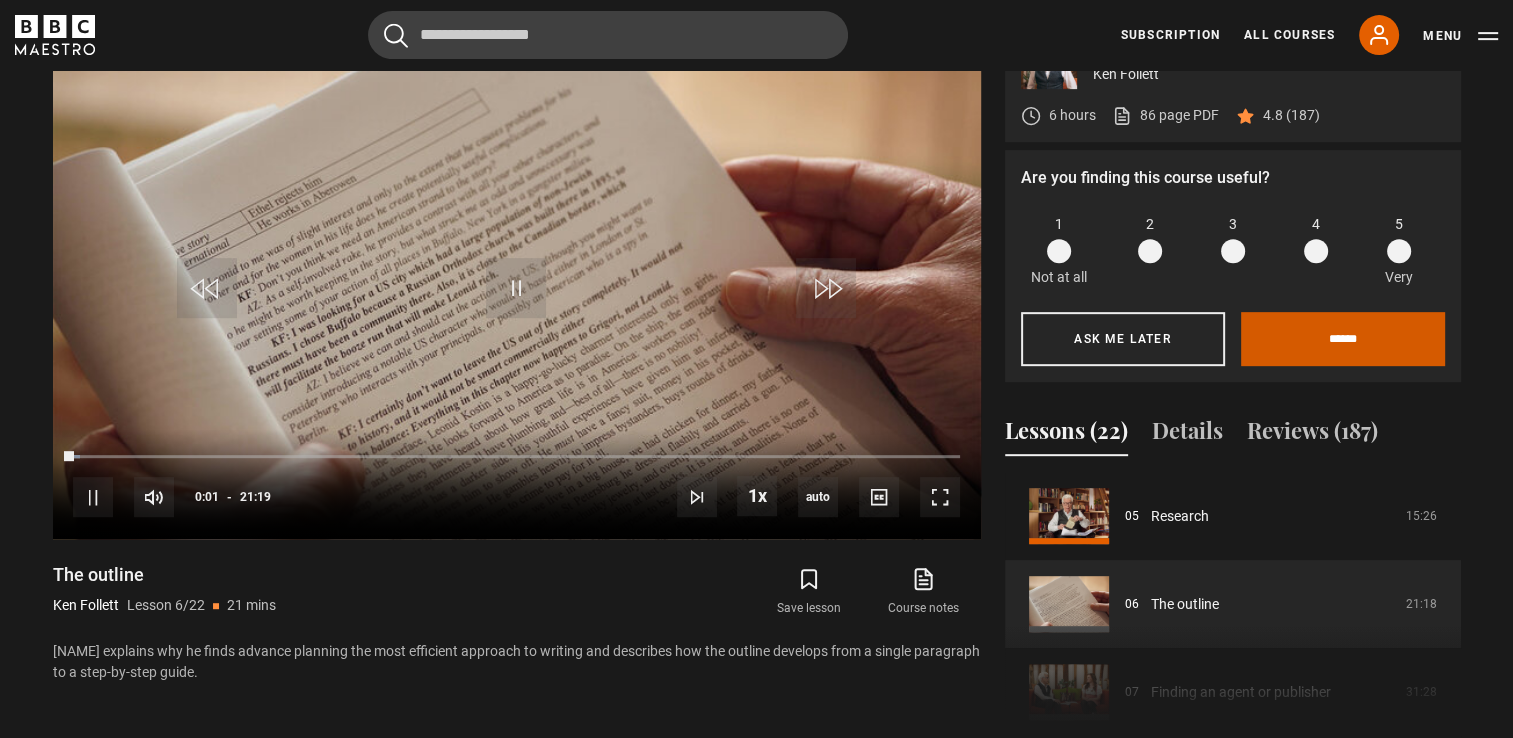 click on "******" at bounding box center [1343, 339] 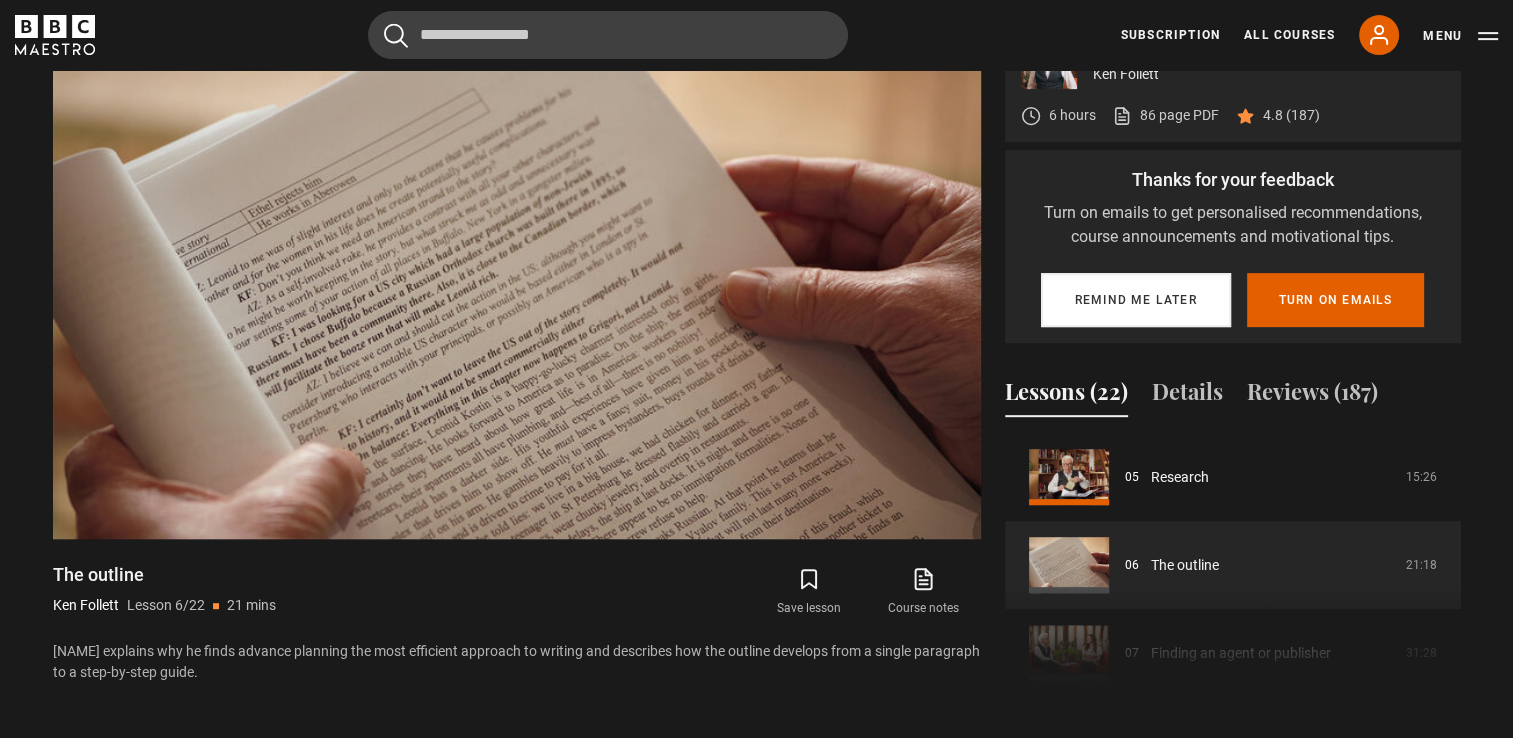 click on "Remind me later" at bounding box center [1136, 300] 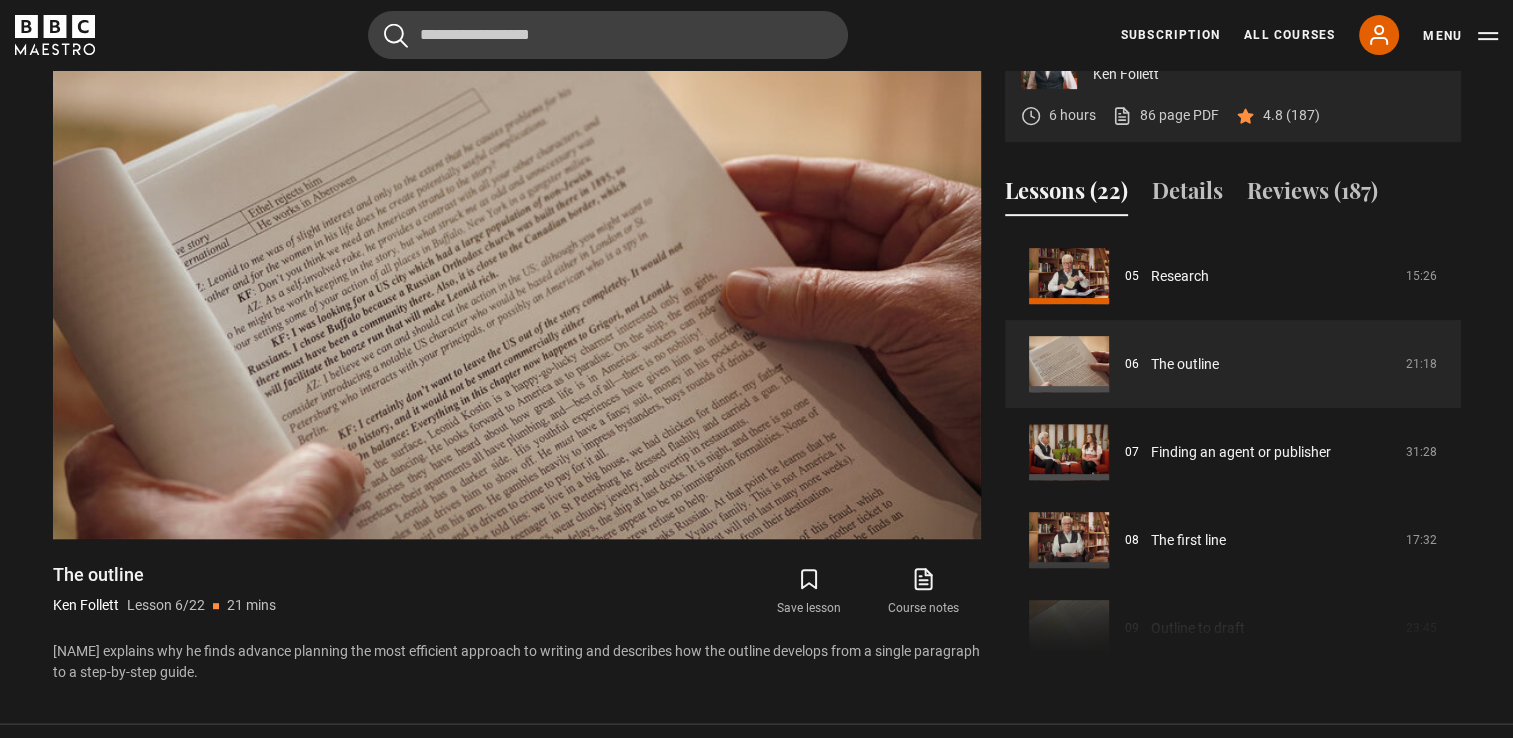 click on "Course trailer
01
Writing Bestselling Fiction Introduction
07:57
02
What makes a good idea for a novel
05:06
03
Developing ideas
21:56
04
Weaving the narrative
16:59
05
Research
15:26" at bounding box center [1233, 448] 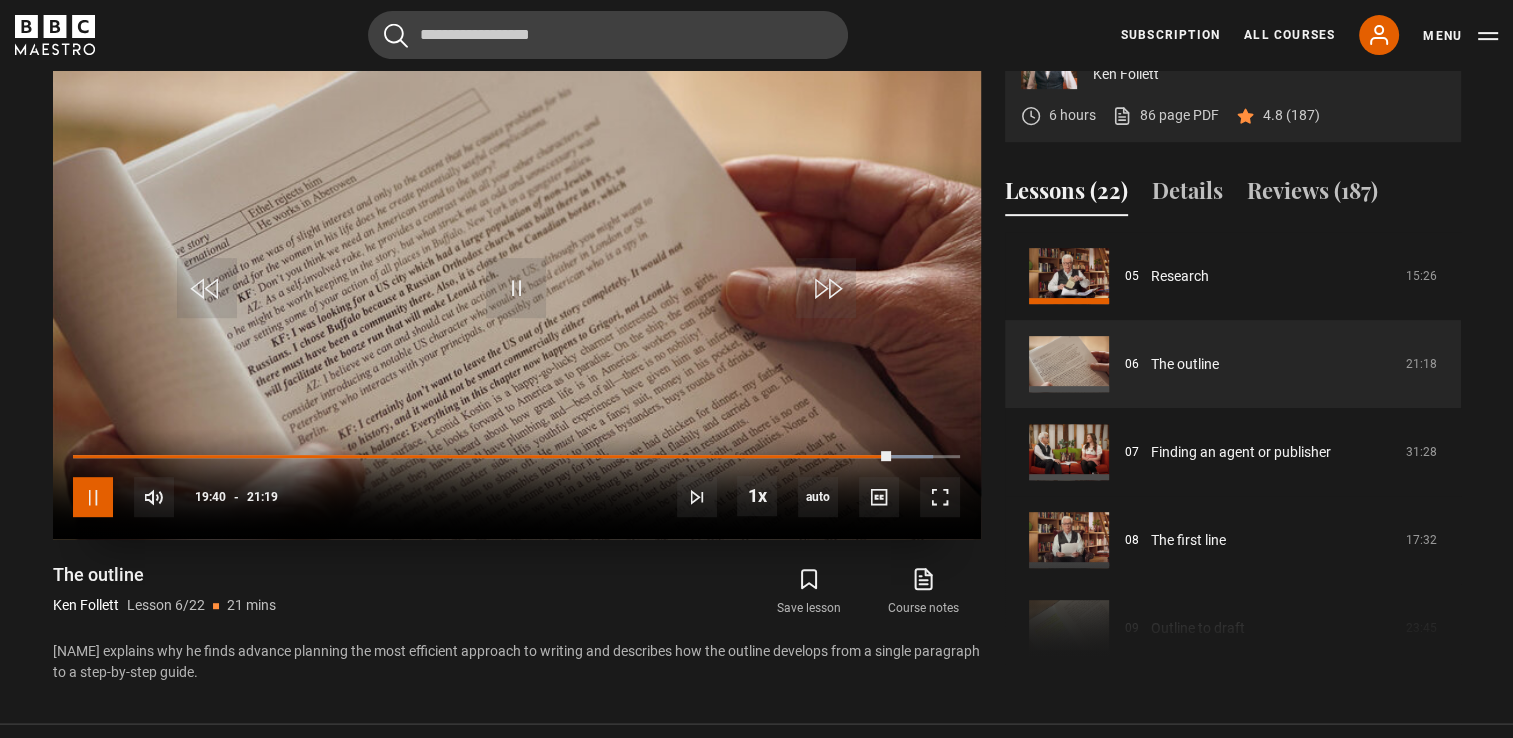 click at bounding box center (93, 497) 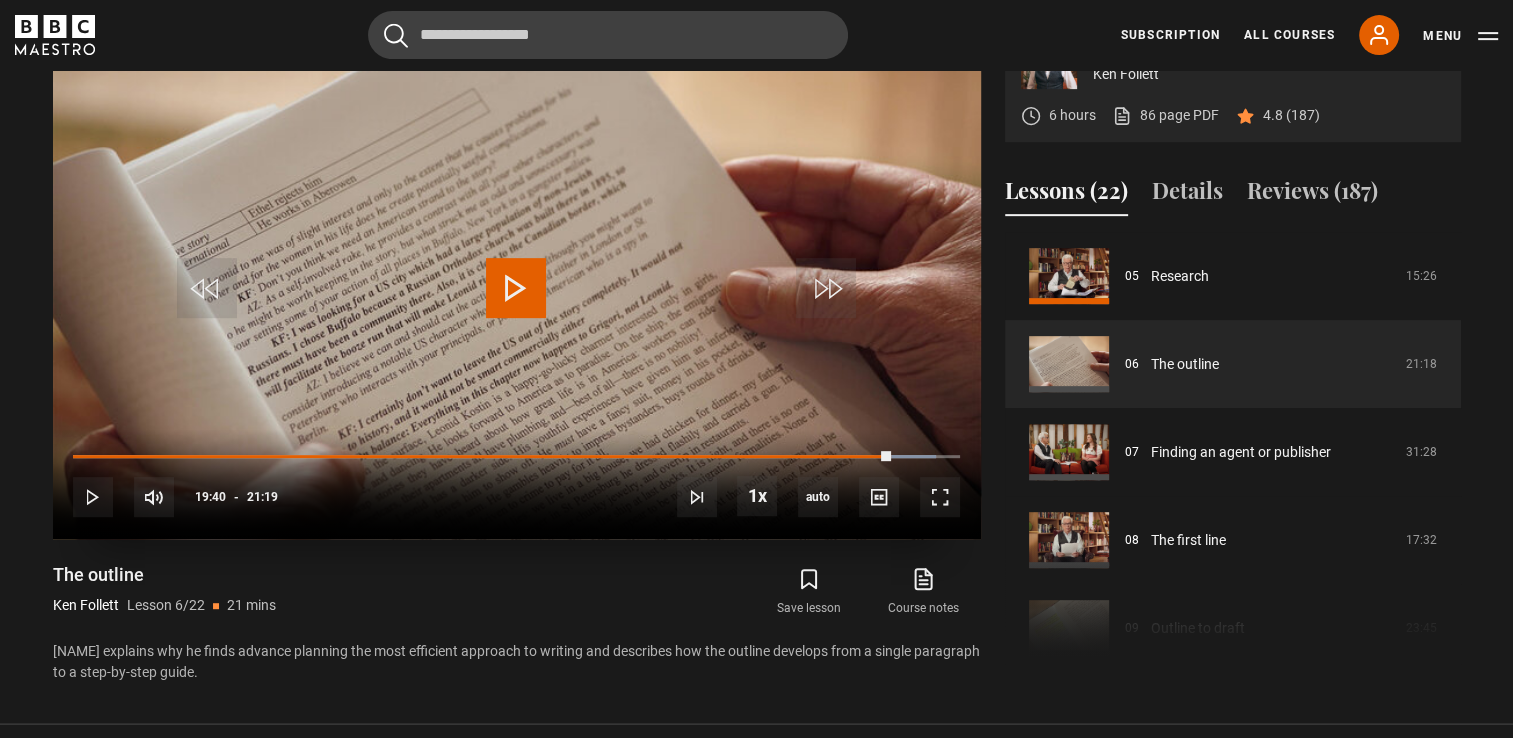click at bounding box center [516, 288] 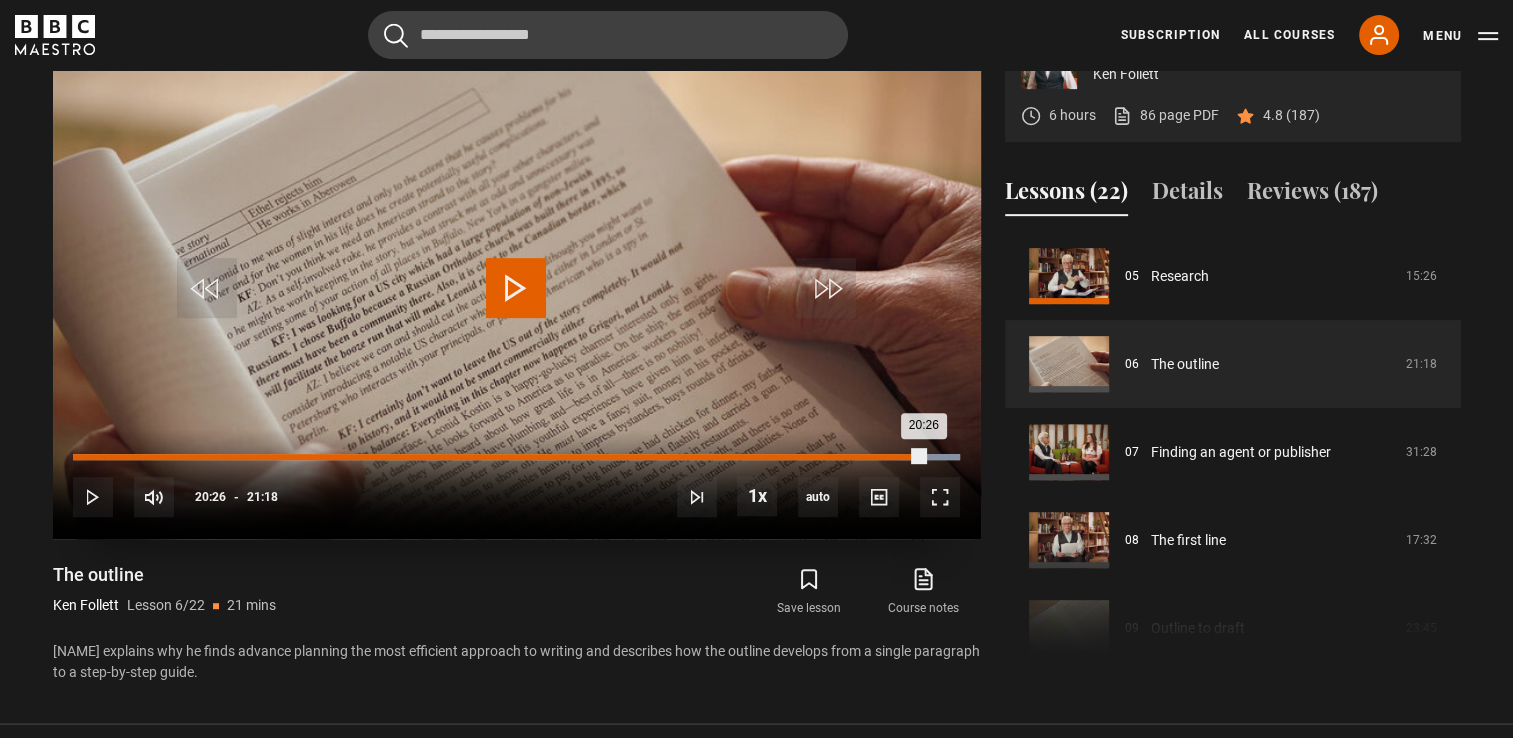 click on "Loaded :  100.00% 20:24 20:26" at bounding box center [516, 457] 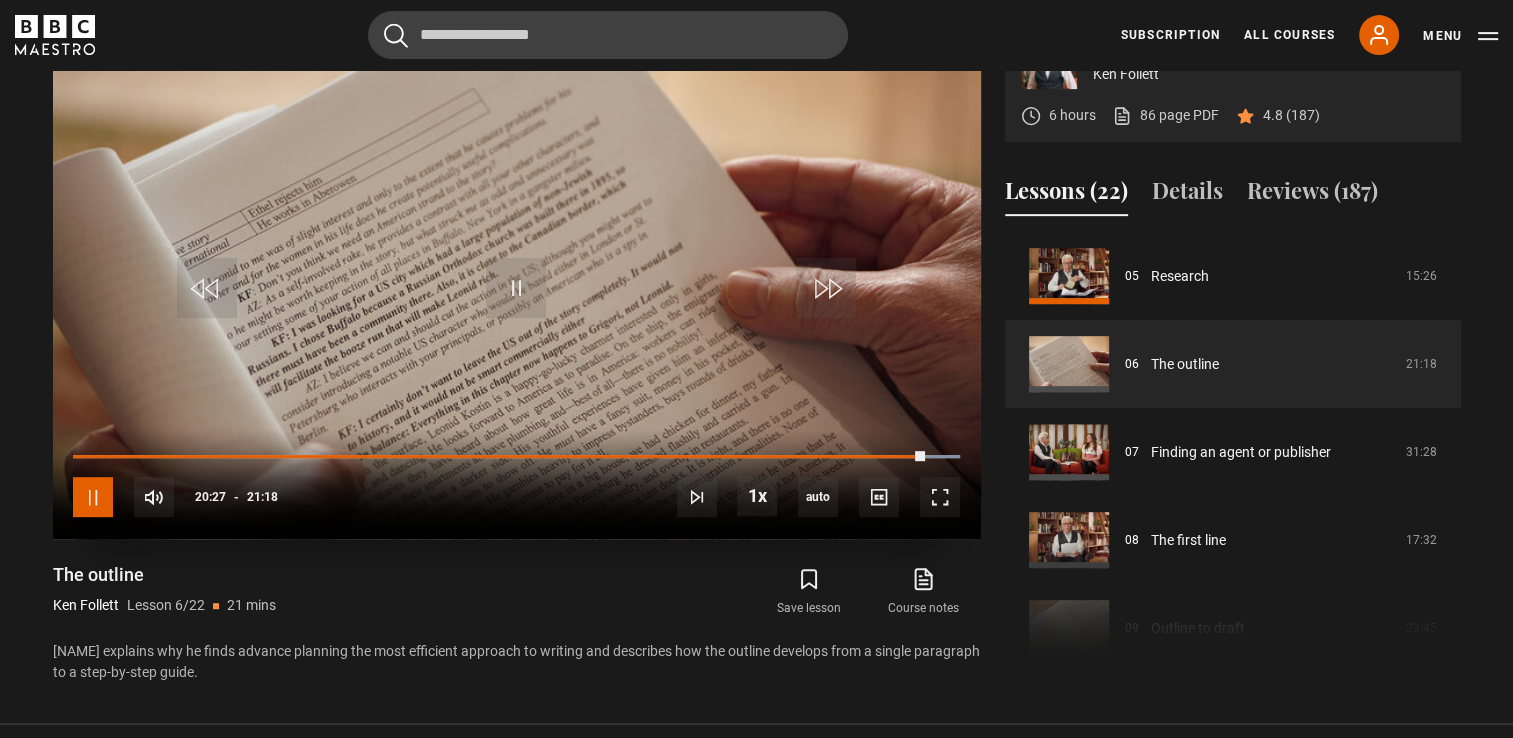 click at bounding box center (93, 497) 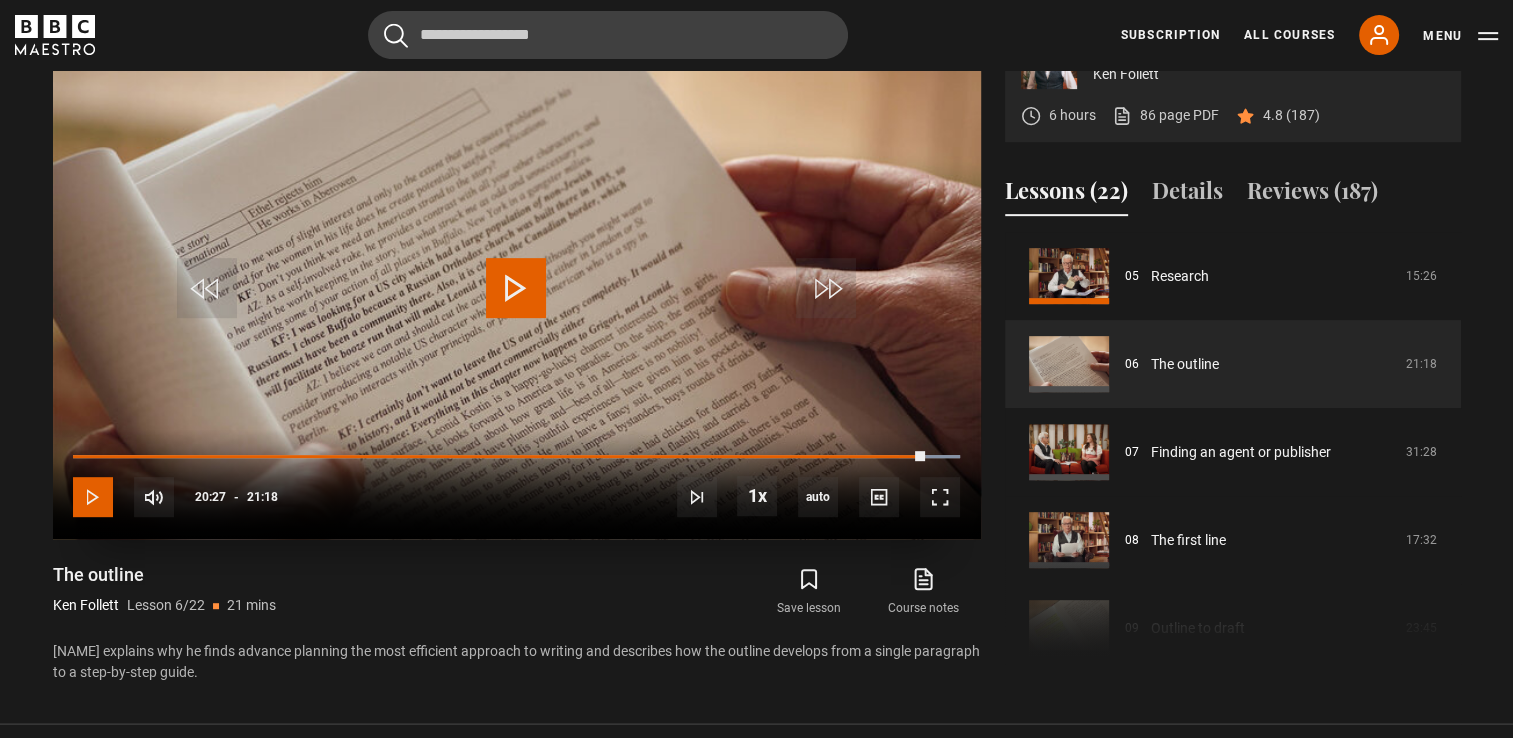 click at bounding box center [93, 497] 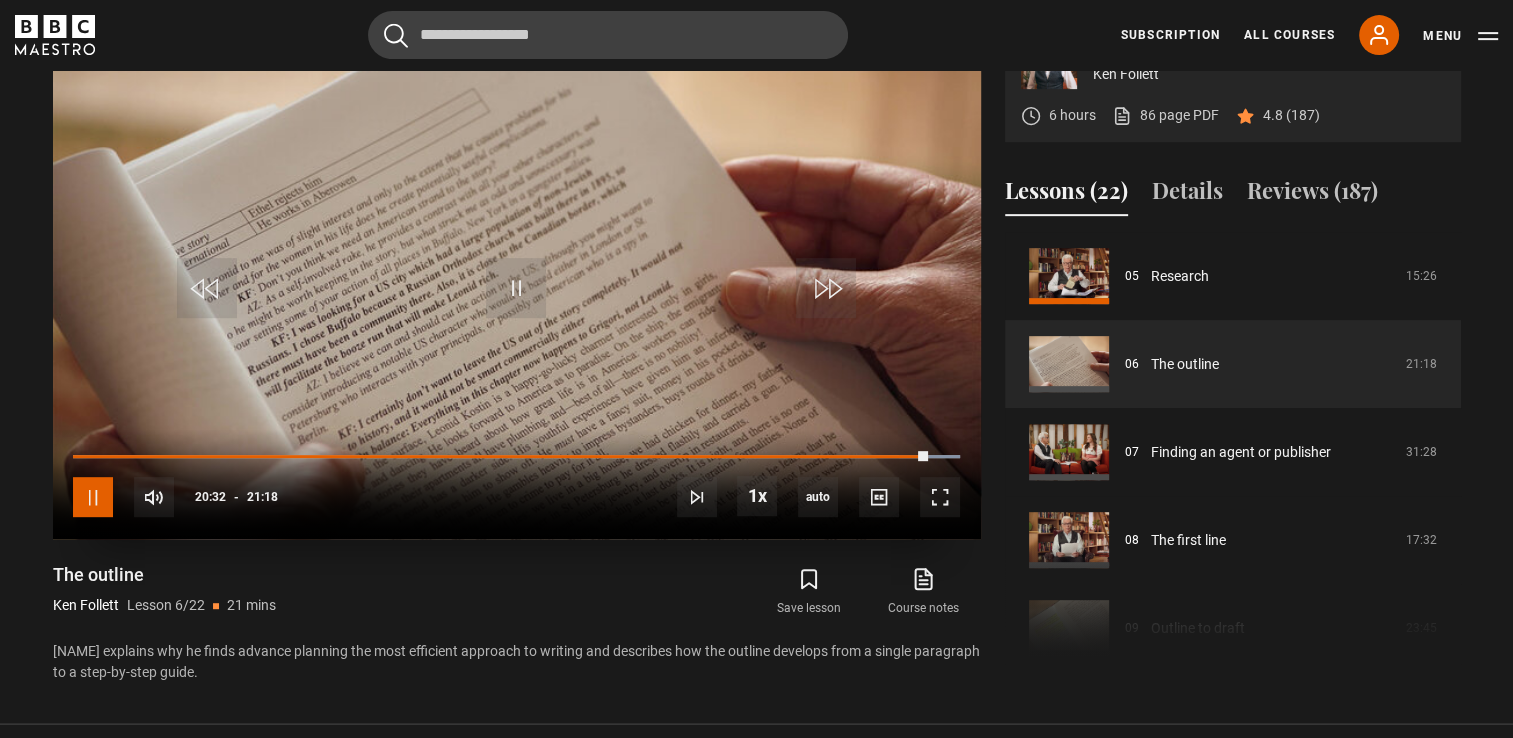 click at bounding box center [93, 497] 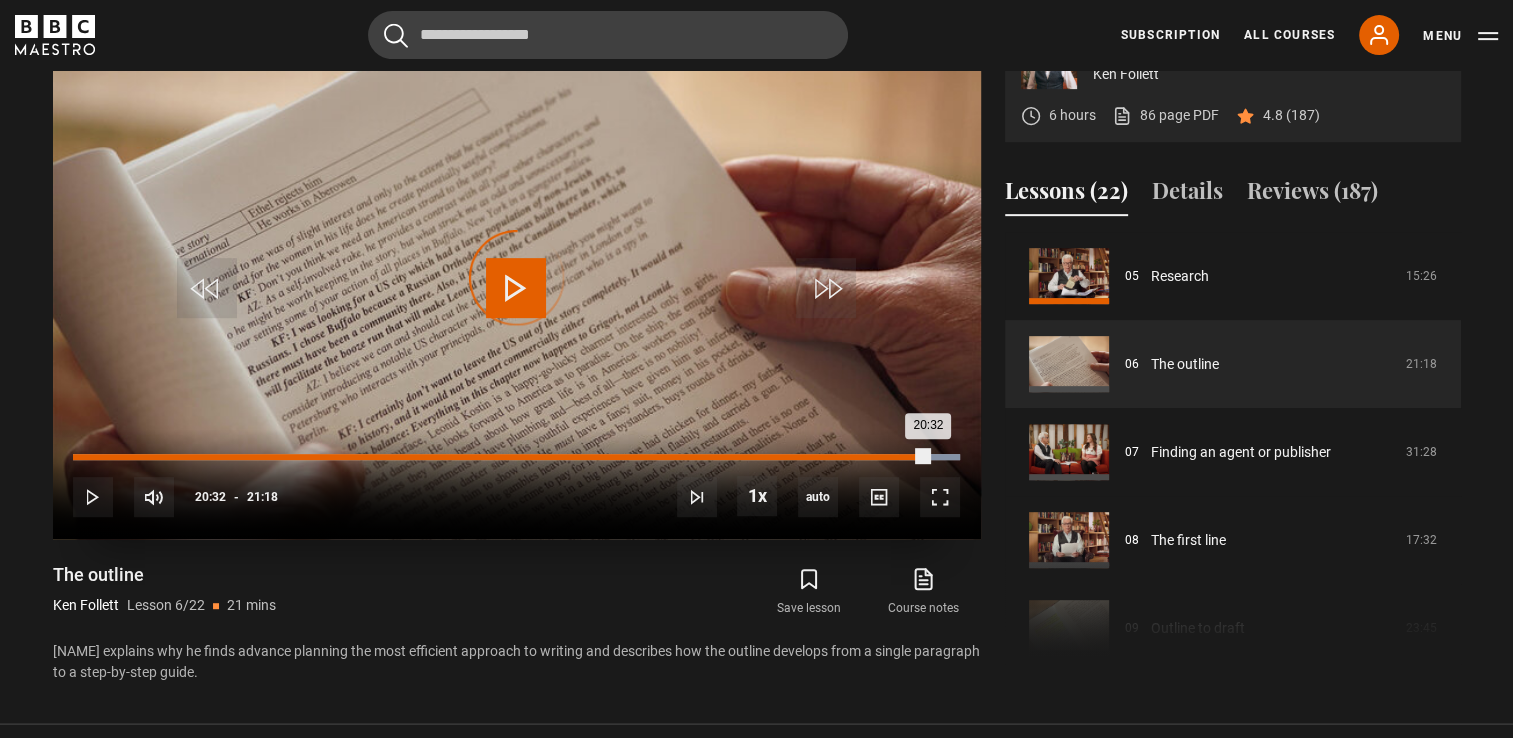 click on "20:13" at bounding box center [915, 457] 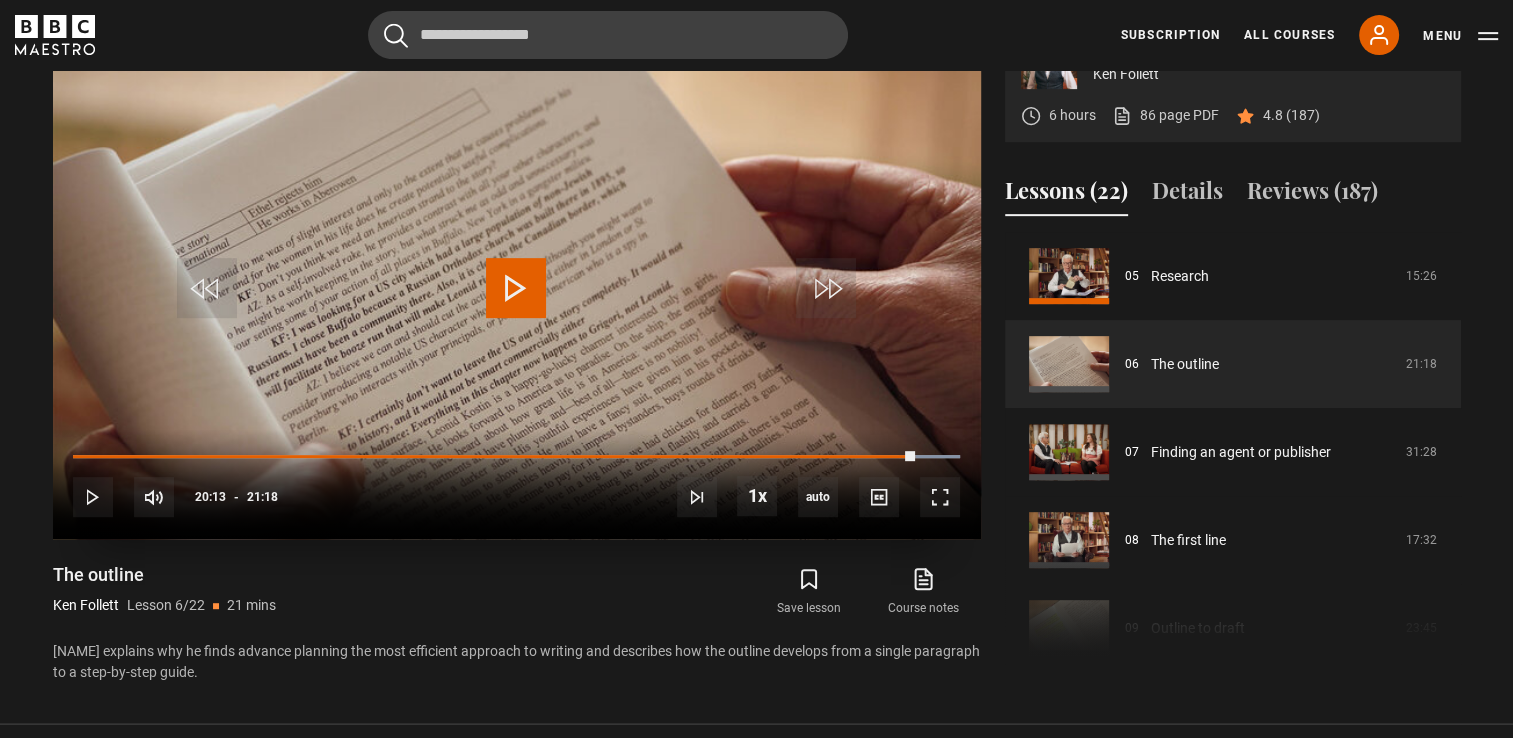 click at bounding box center [516, 288] 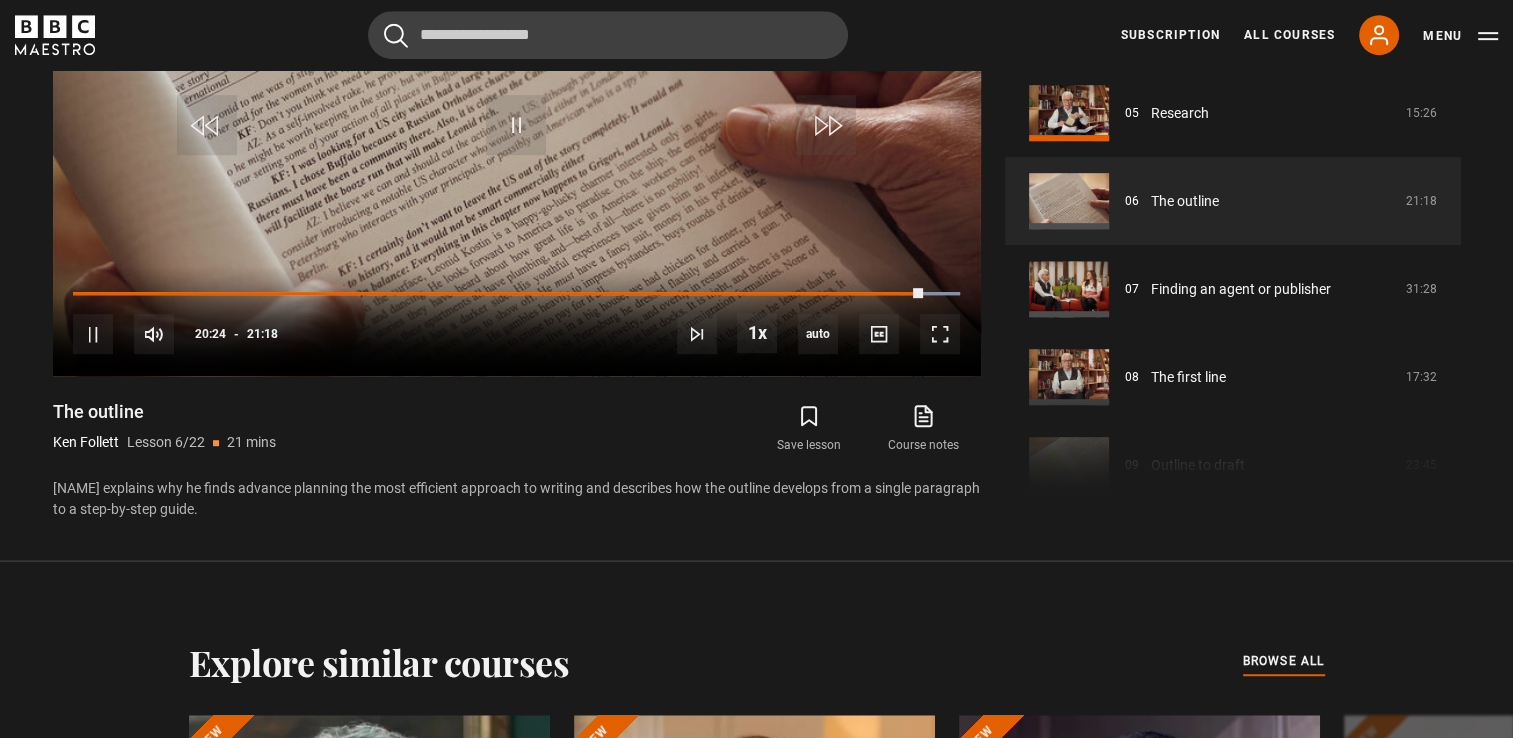 scroll, scrollTop: 767, scrollLeft: 0, axis: vertical 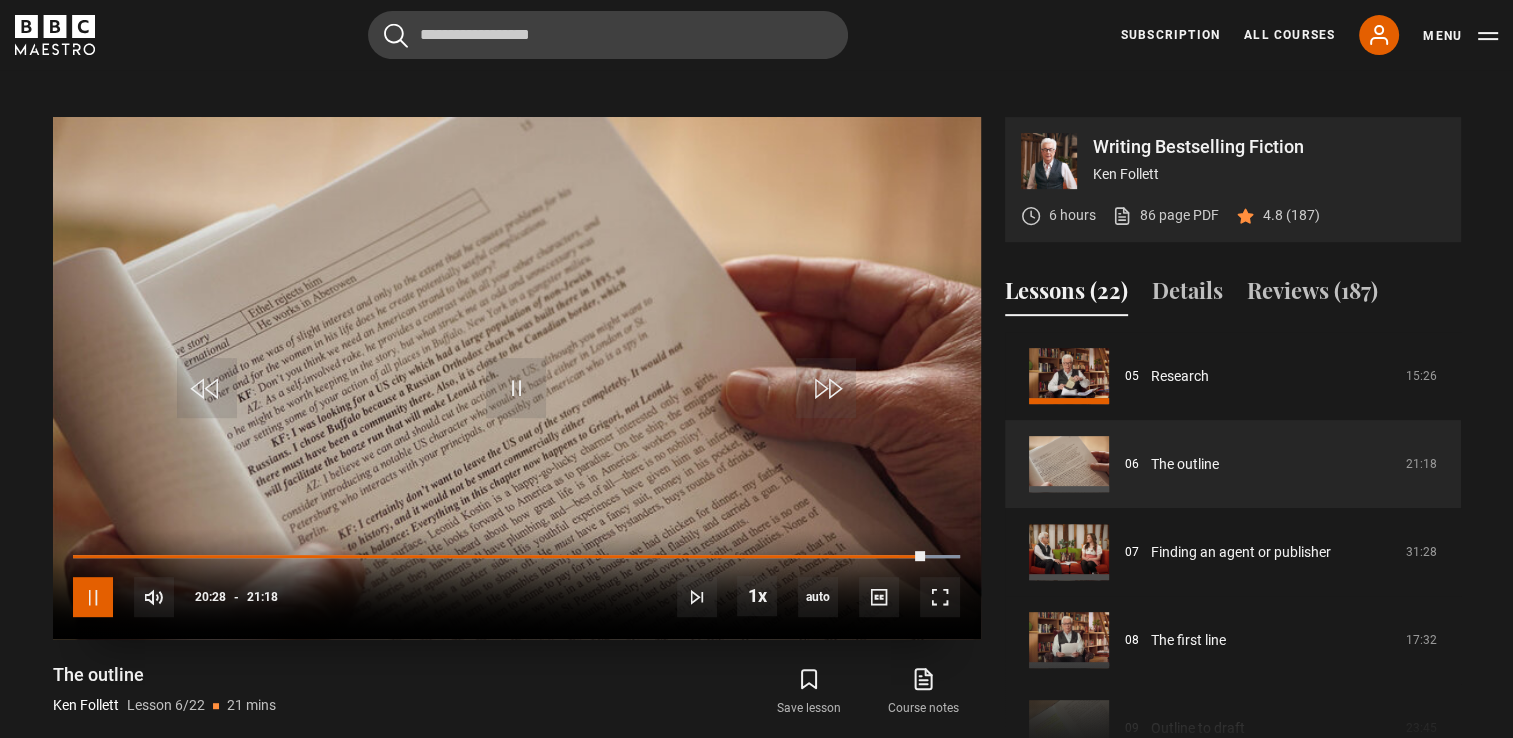 click at bounding box center [93, 597] 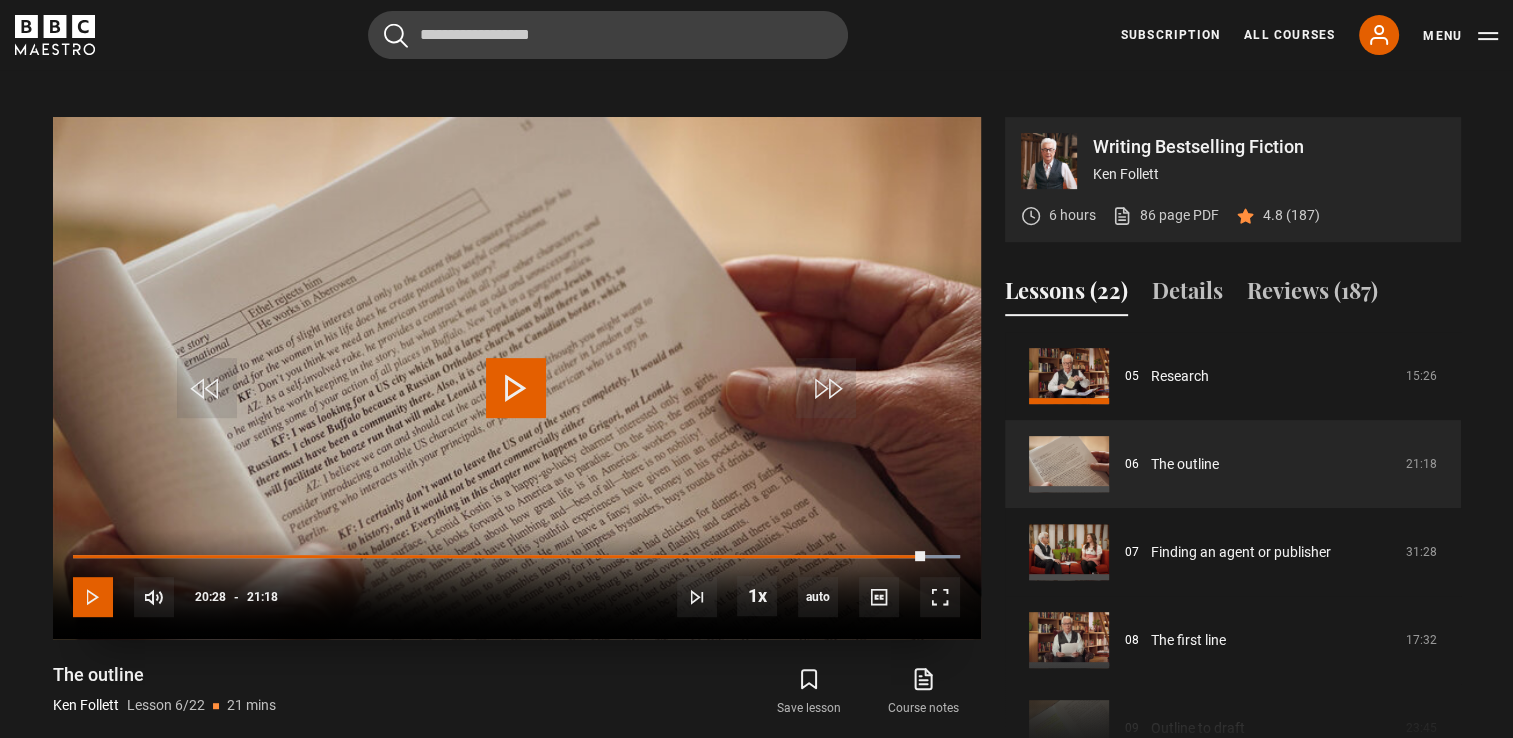 click at bounding box center (93, 597) 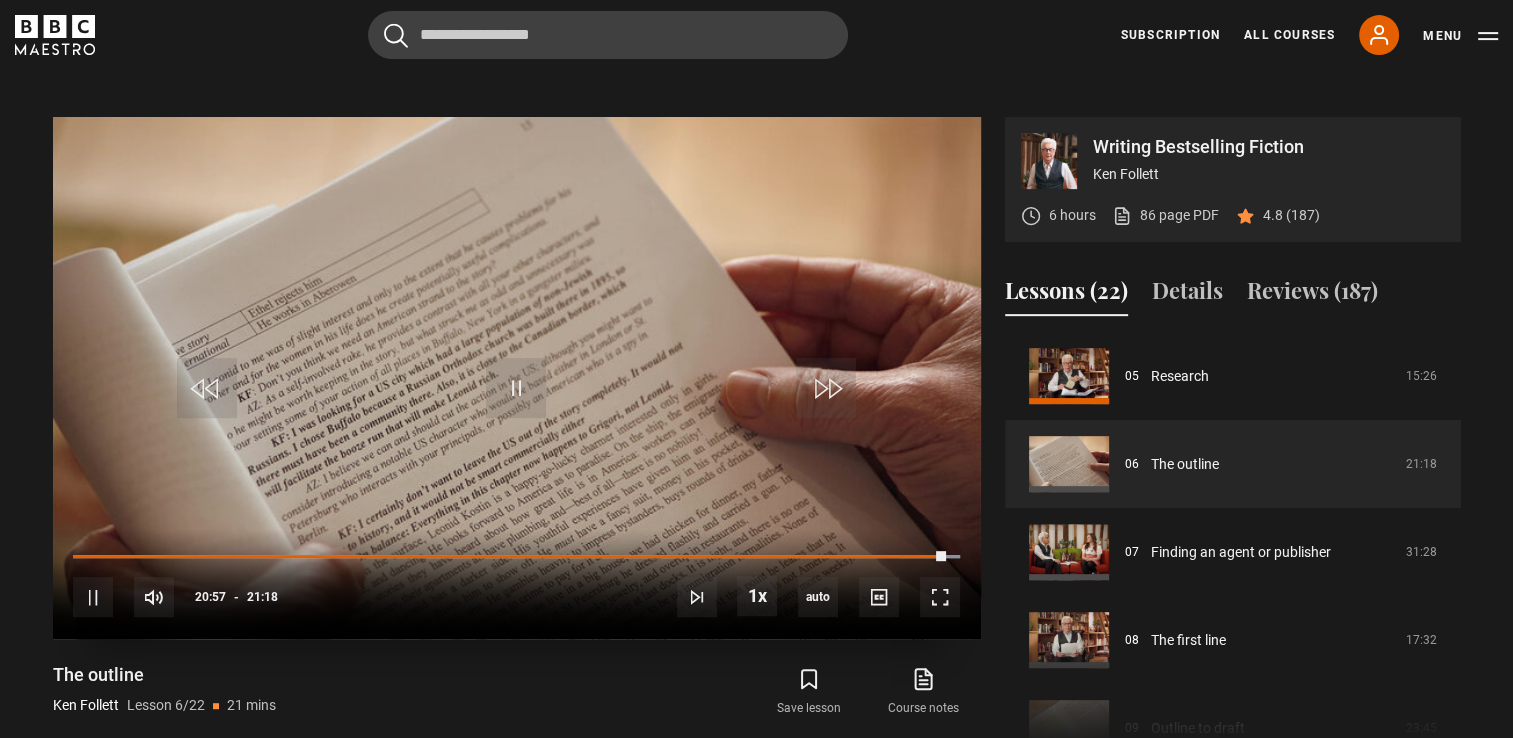 click on "10s Skip Back 10 seconds Pause 10s Skip Forward 10 seconds Loaded :  100.00% 11:51 20:57 Pause Mute 33% Current Time  20:57 - Duration  21:18
[FIRST] [LAST]
Lesson 6
The outline
1x Playback Rate 2x 1.5x 1x , selected 0.5x auto Quality 360p 720p 1080p 2160p Auto , selected Captions captions off , selected English  Captions" at bounding box center (517, 584) 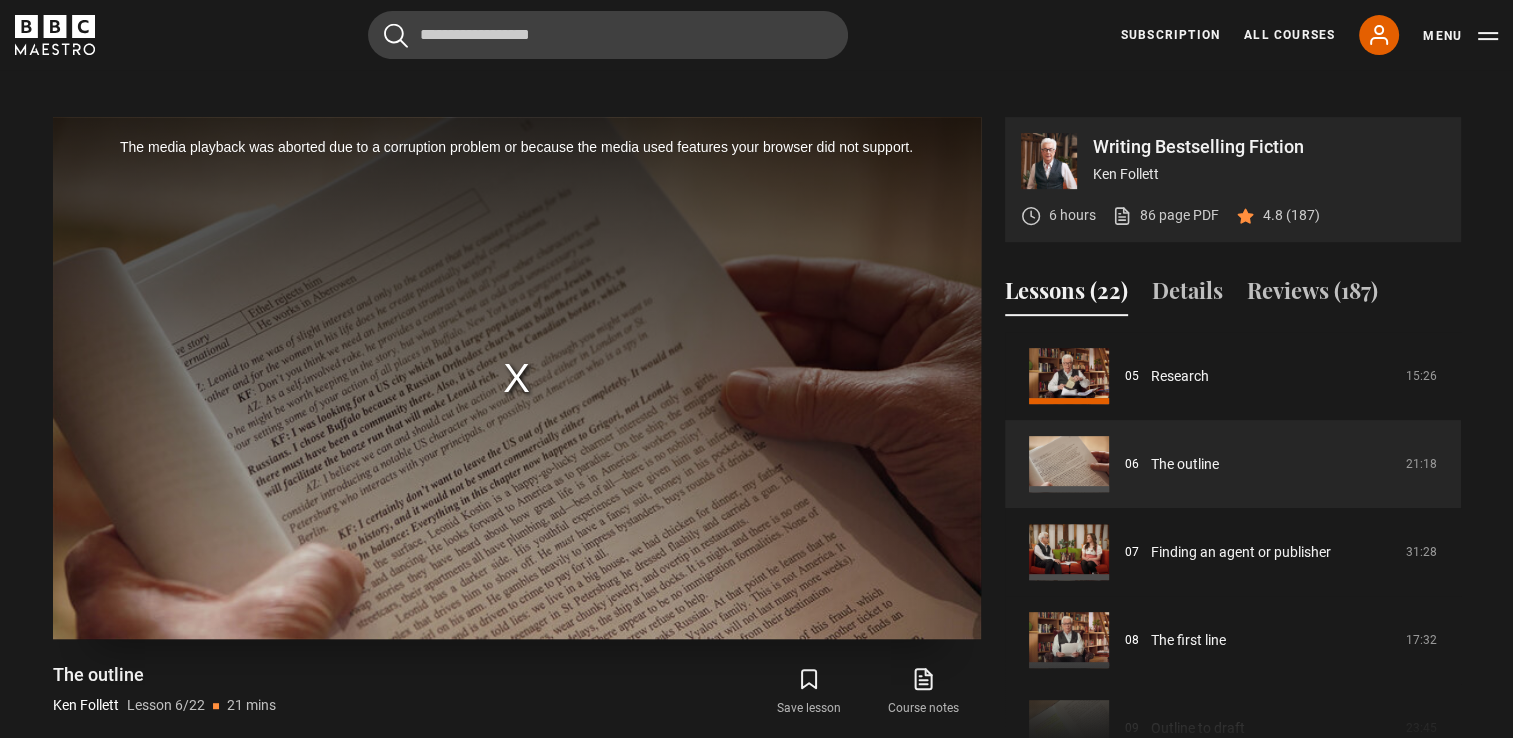 click on "The media playback was aborted due to a corruption problem or because the media used features your browser did not support." at bounding box center [517, 378] 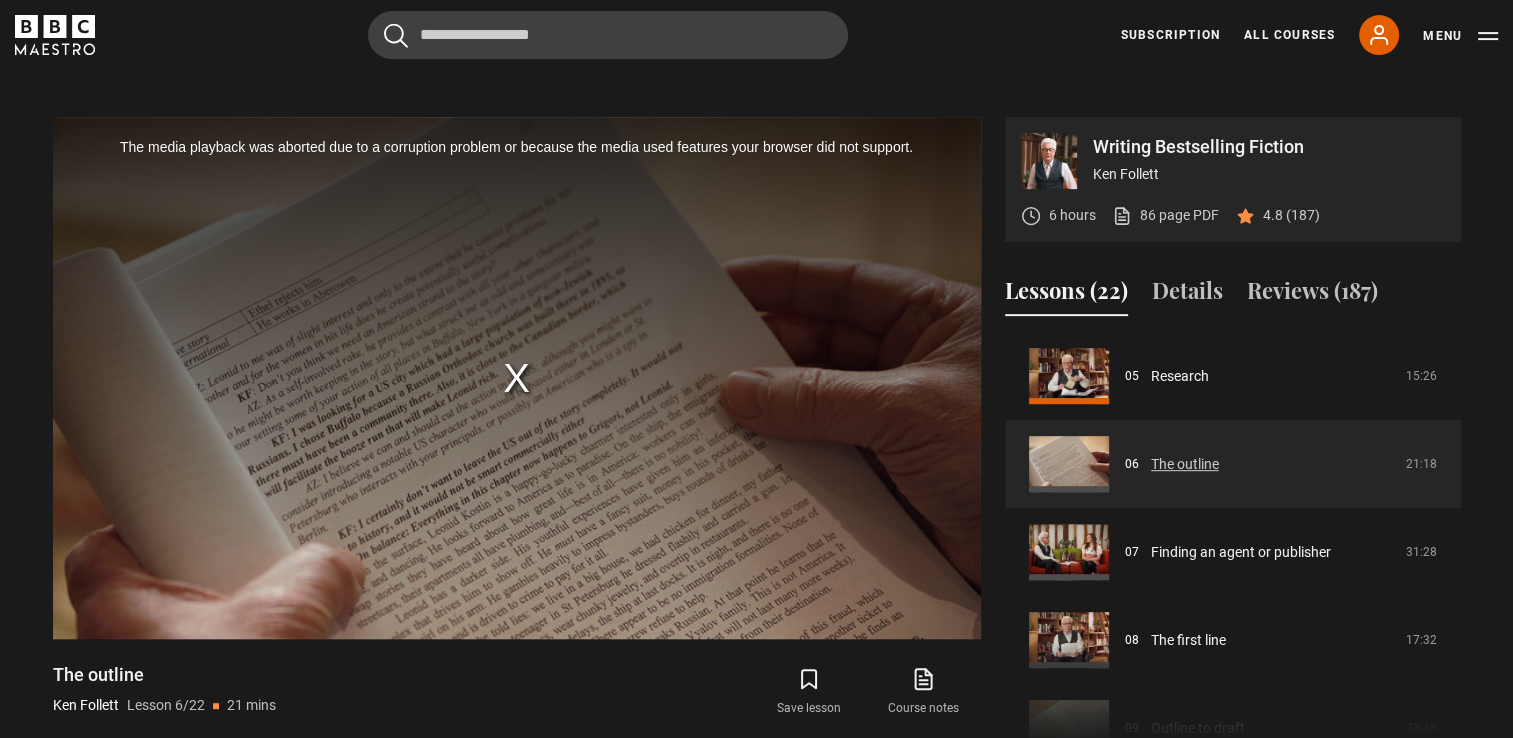 click on "The outline" at bounding box center [1185, 464] 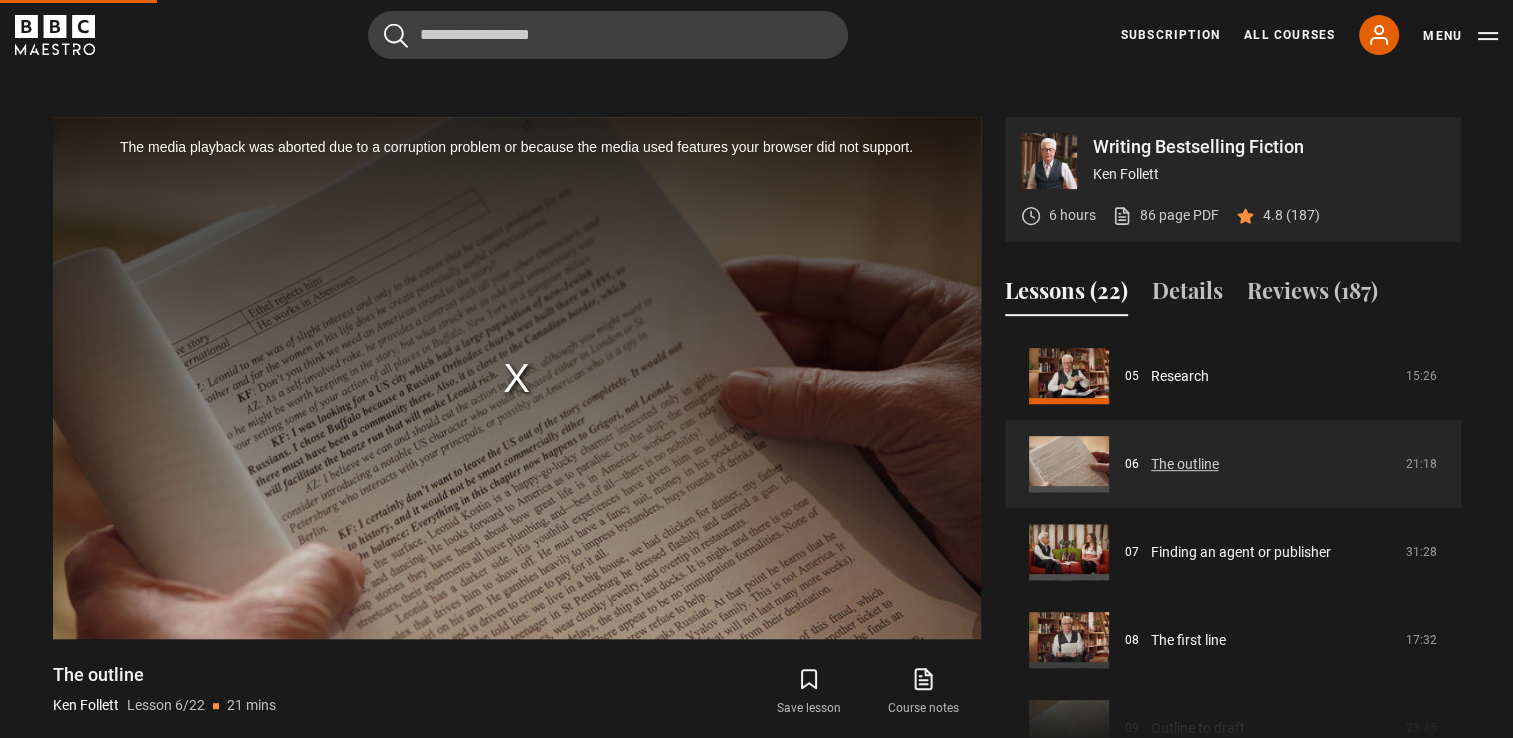 click on "The outline" at bounding box center (1185, 464) 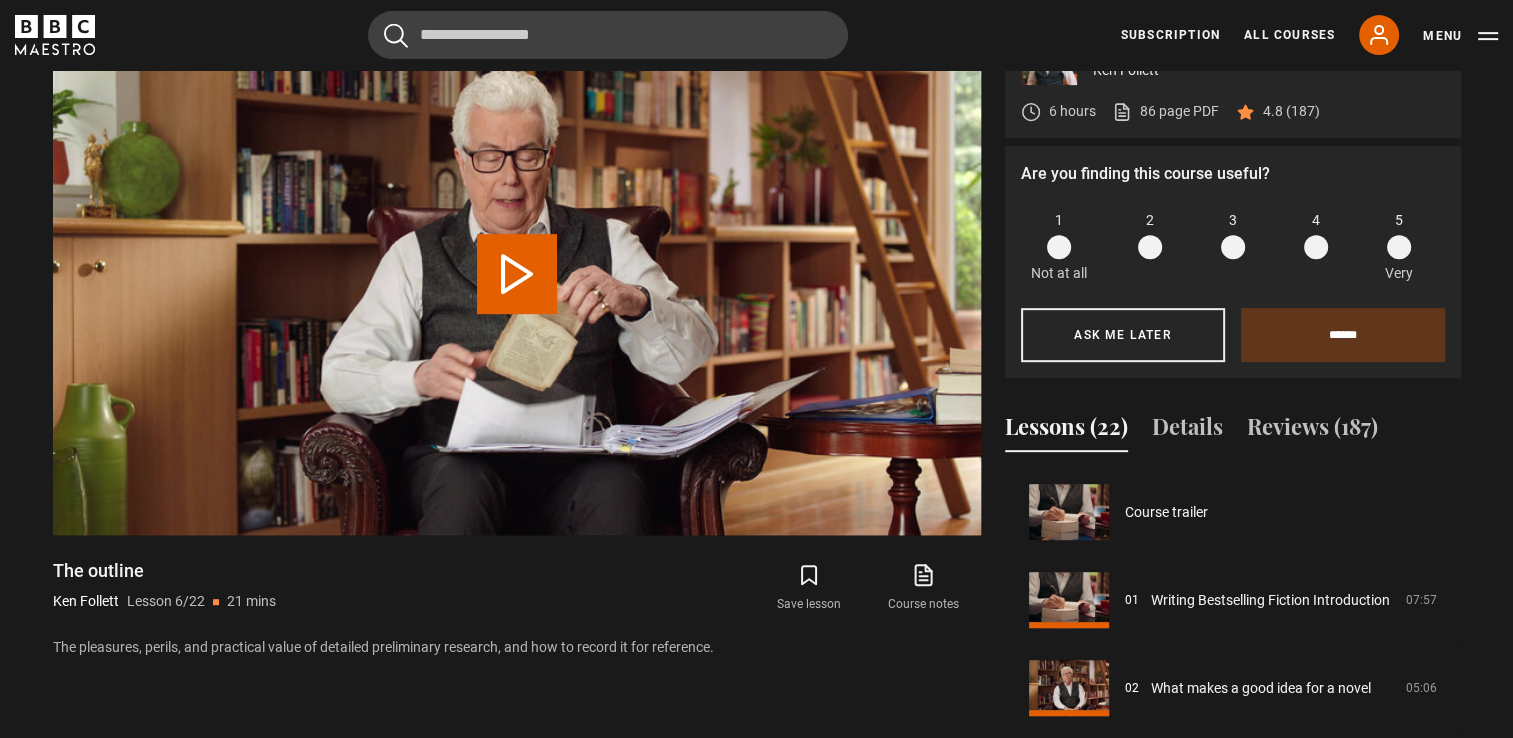 scroll, scrollTop: 867, scrollLeft: 0, axis: vertical 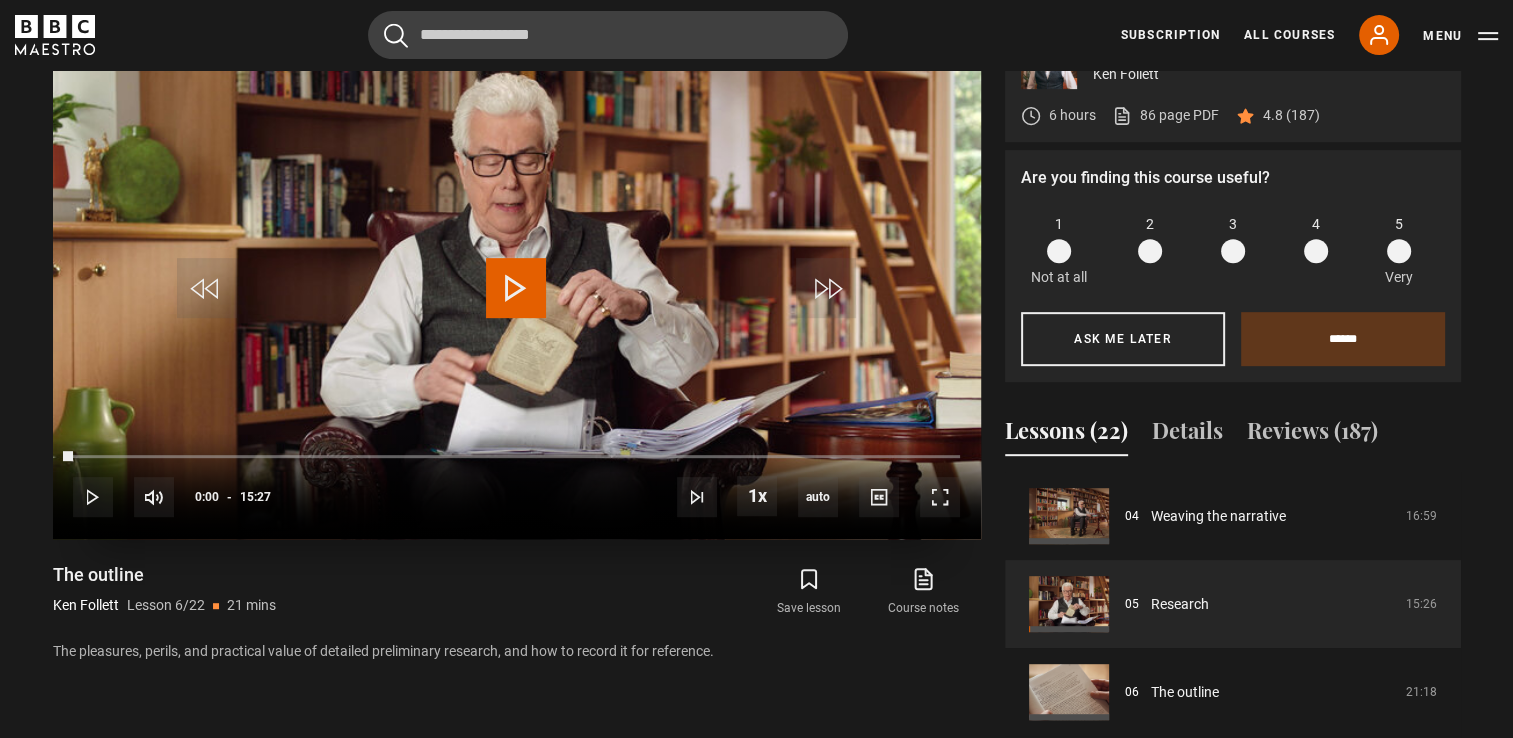 drag, startPoint x: 67, startPoint y: 454, endPoint x: 600, endPoint y: 476, distance: 533.45386 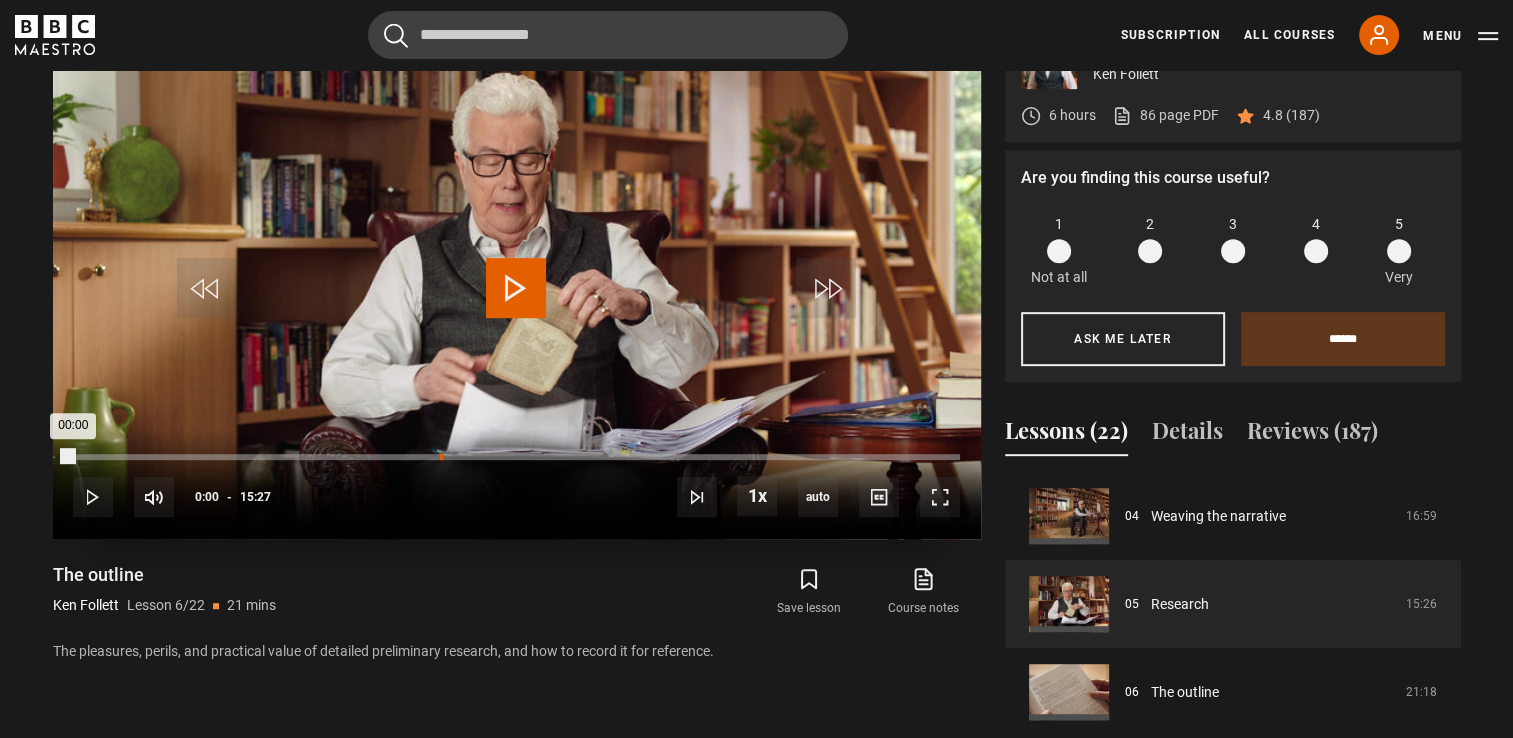 drag, startPoint x: 68, startPoint y: 454, endPoint x: 581, endPoint y: 453, distance: 513.001 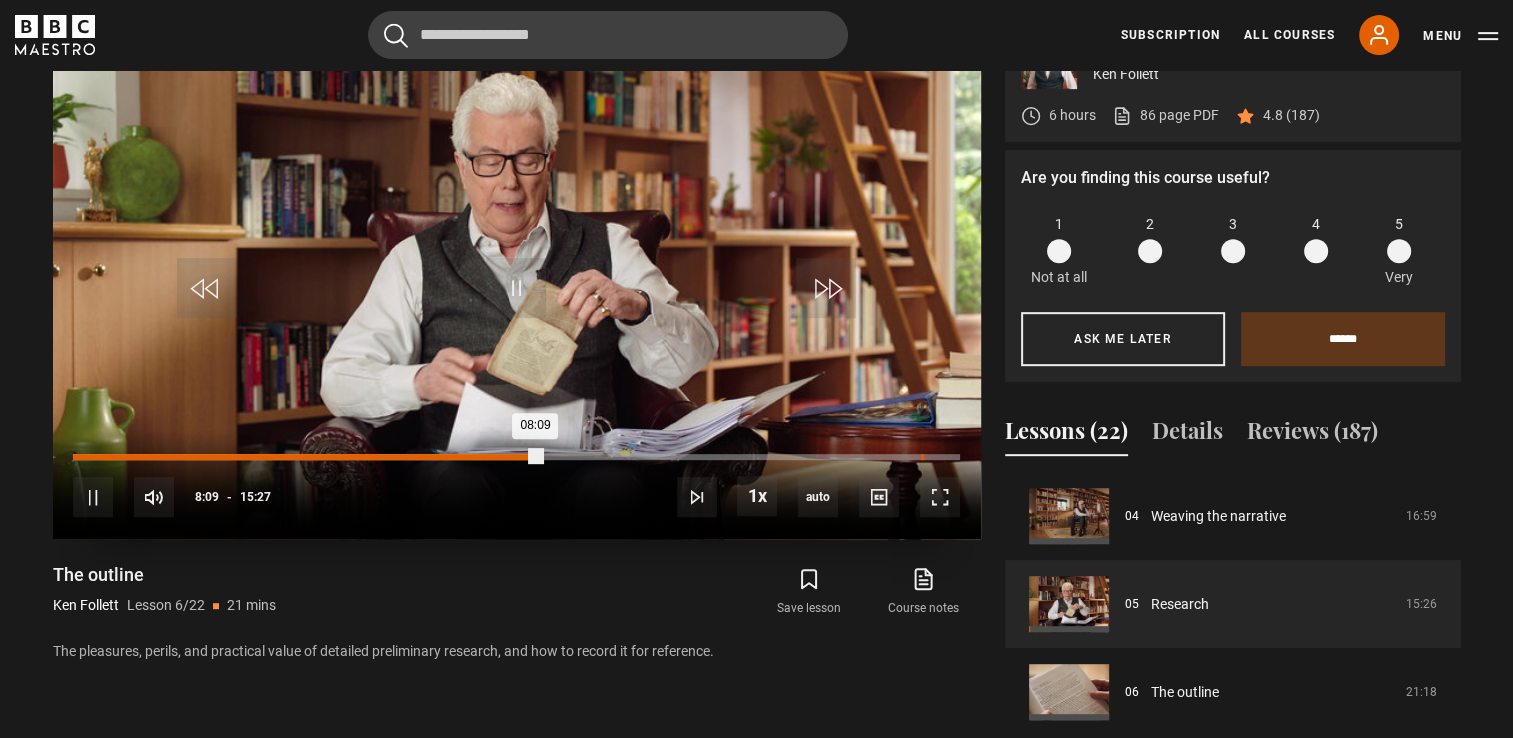 click on "14:47" at bounding box center (922, 457) 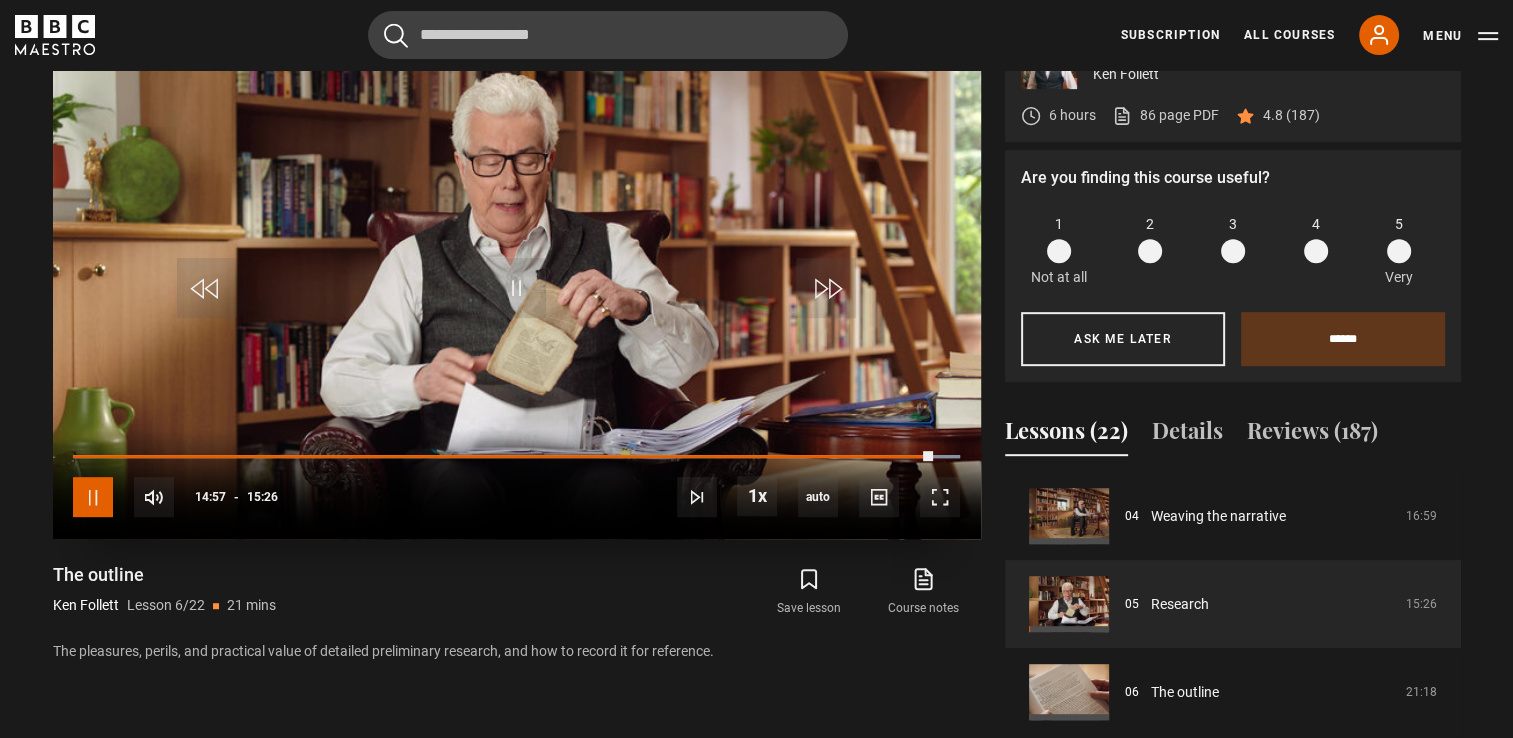 click at bounding box center [93, 497] 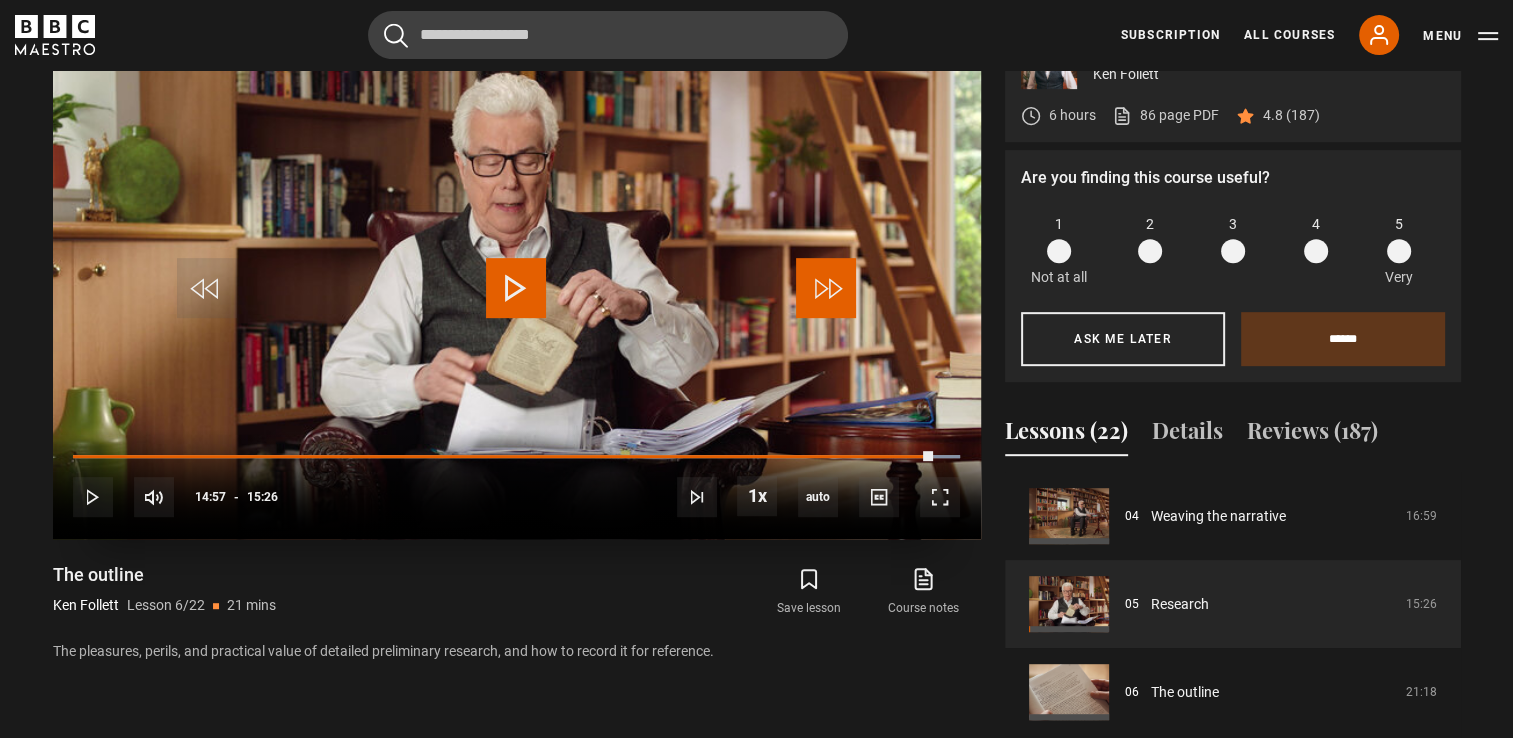click at bounding box center (826, 288) 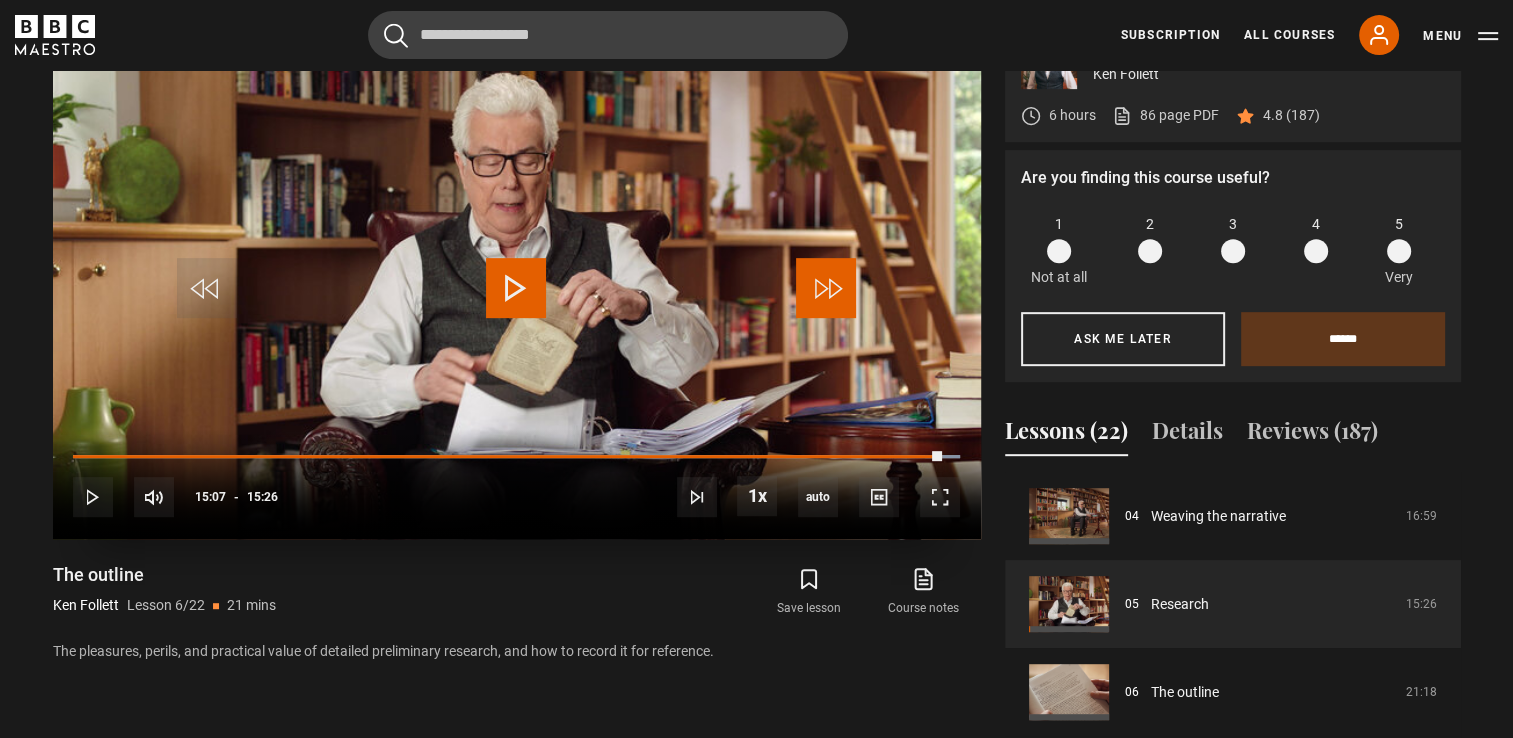 click at bounding box center (826, 288) 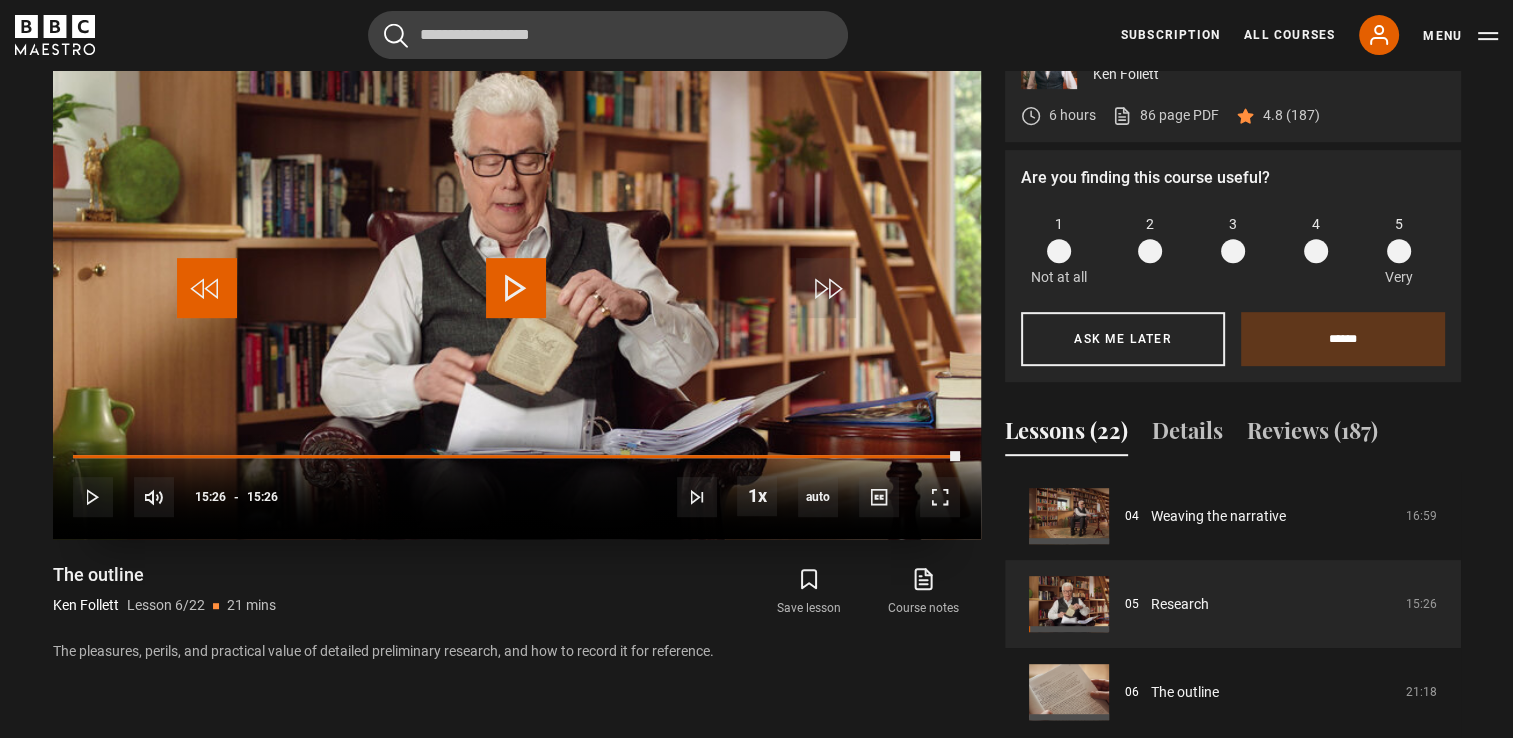 click at bounding box center [207, 288] 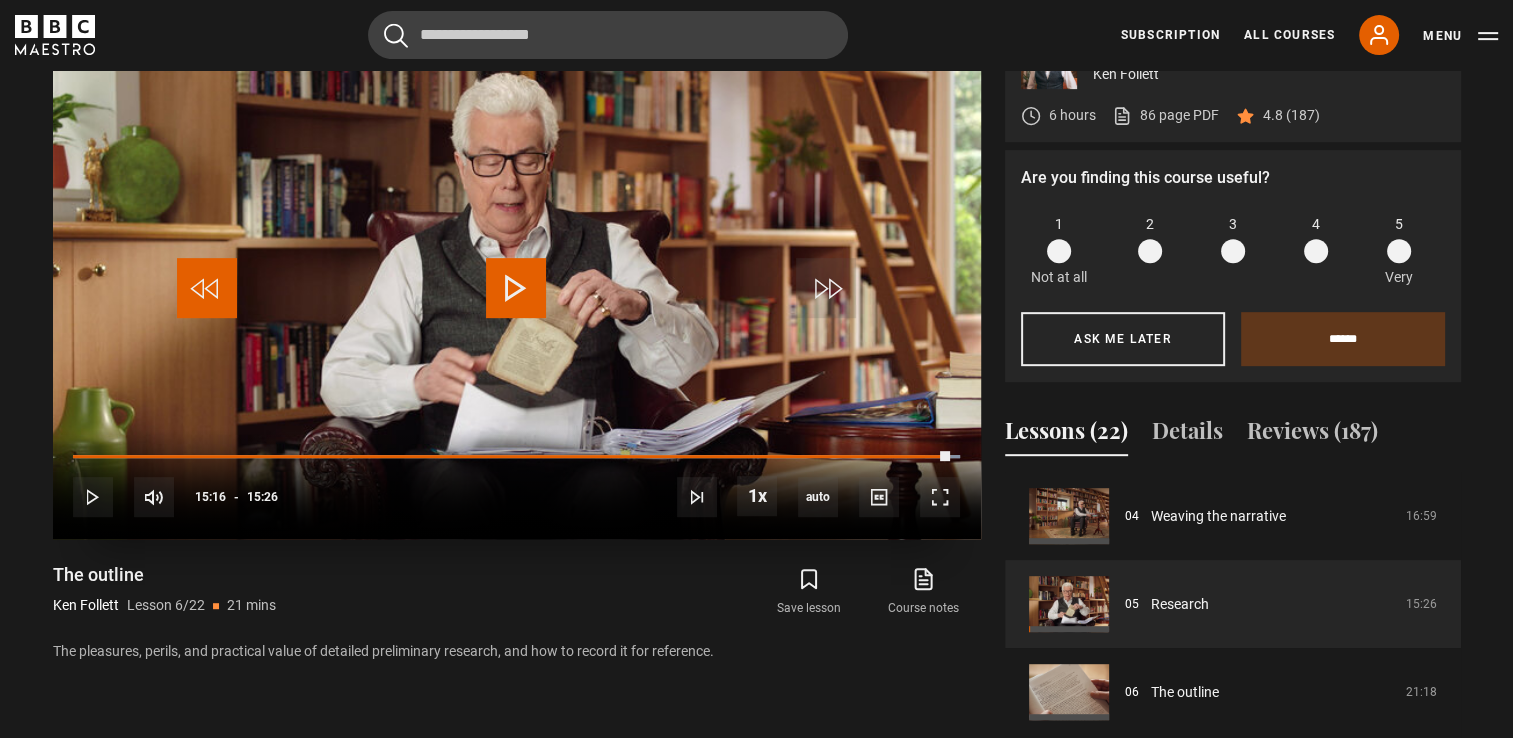 click at bounding box center (207, 288) 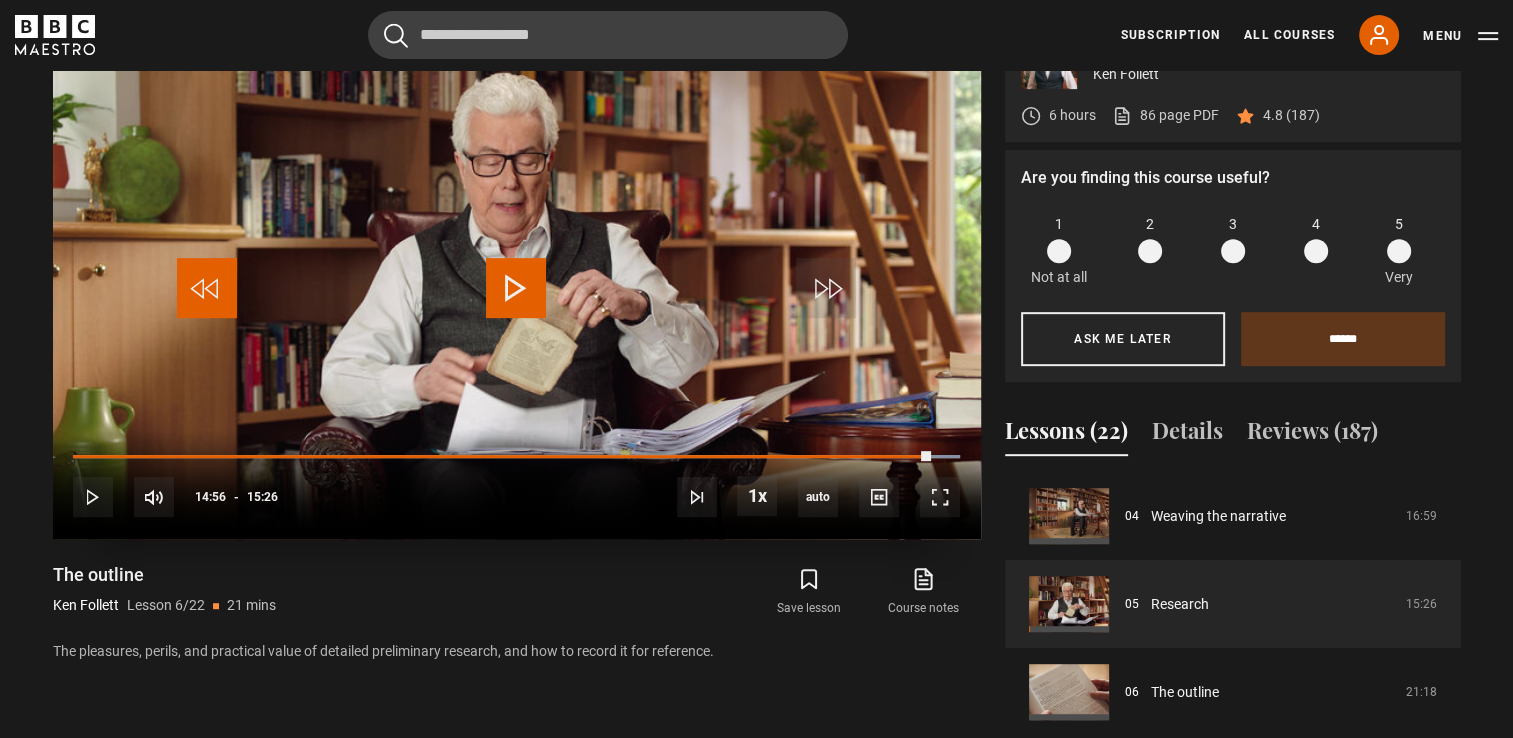 click at bounding box center (207, 288) 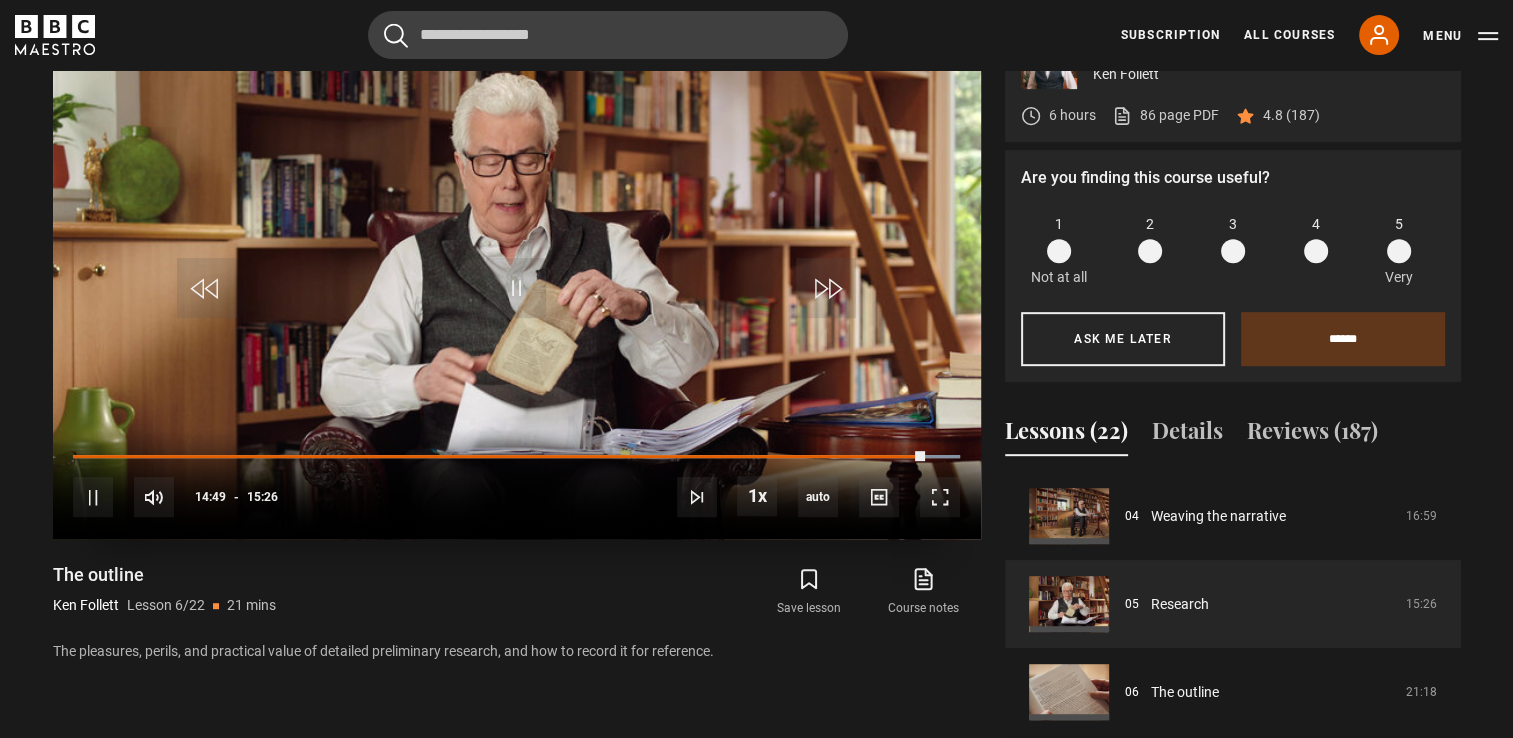 drag, startPoint x: 912, startPoint y: 452, endPoint x: 71, endPoint y: 450, distance: 841.0024 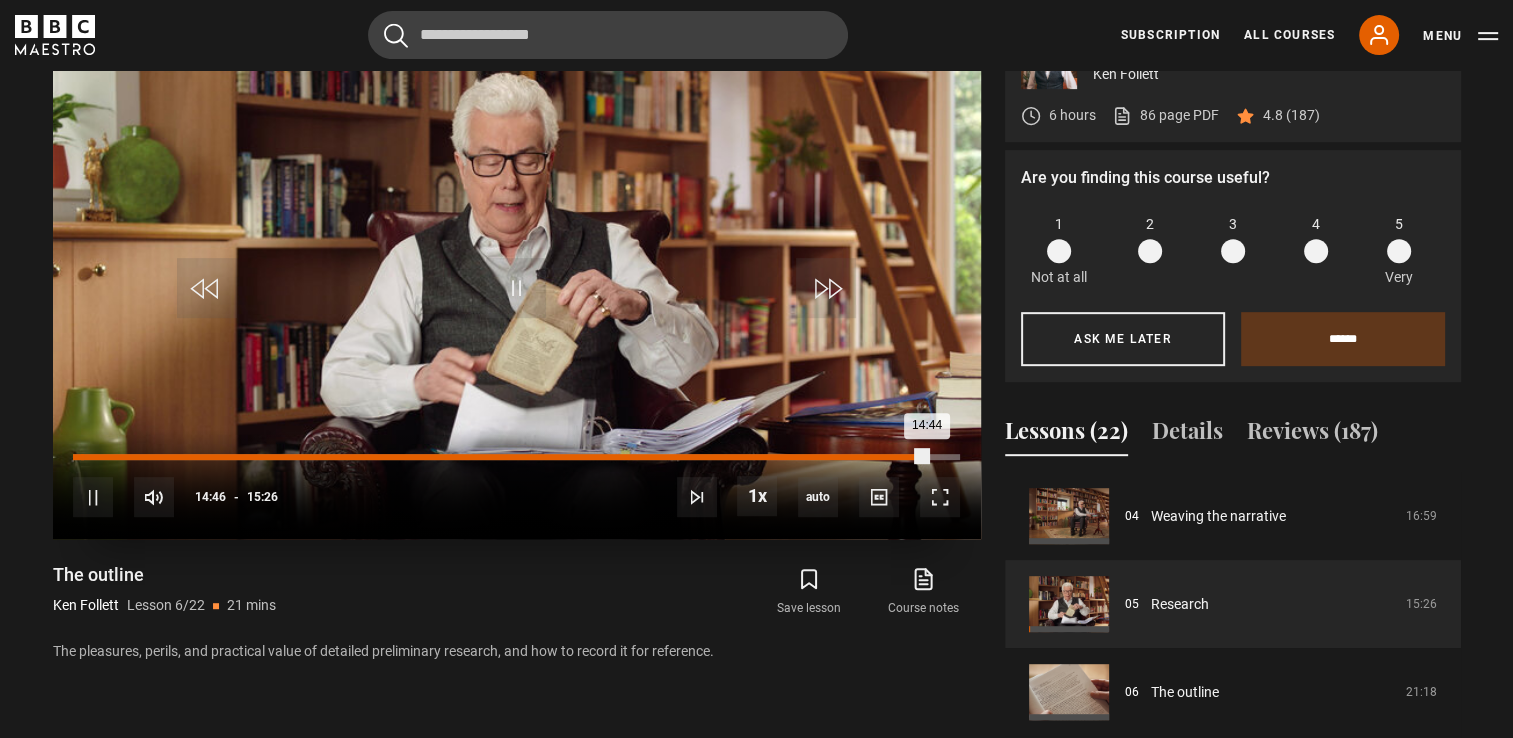 drag, startPoint x: 920, startPoint y: 454, endPoint x: 76, endPoint y: 454, distance: 844 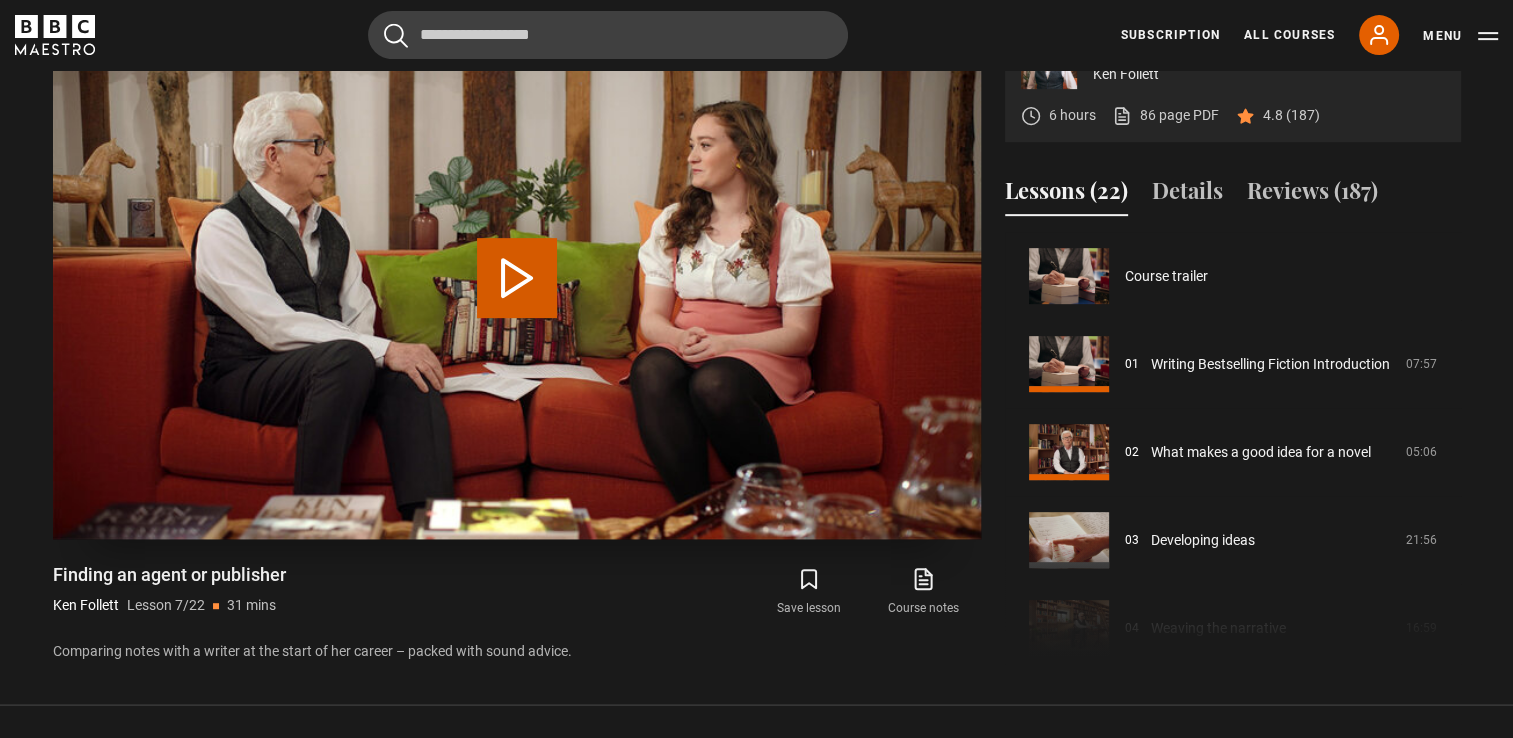 scroll, scrollTop: 804, scrollLeft: 0, axis: vertical 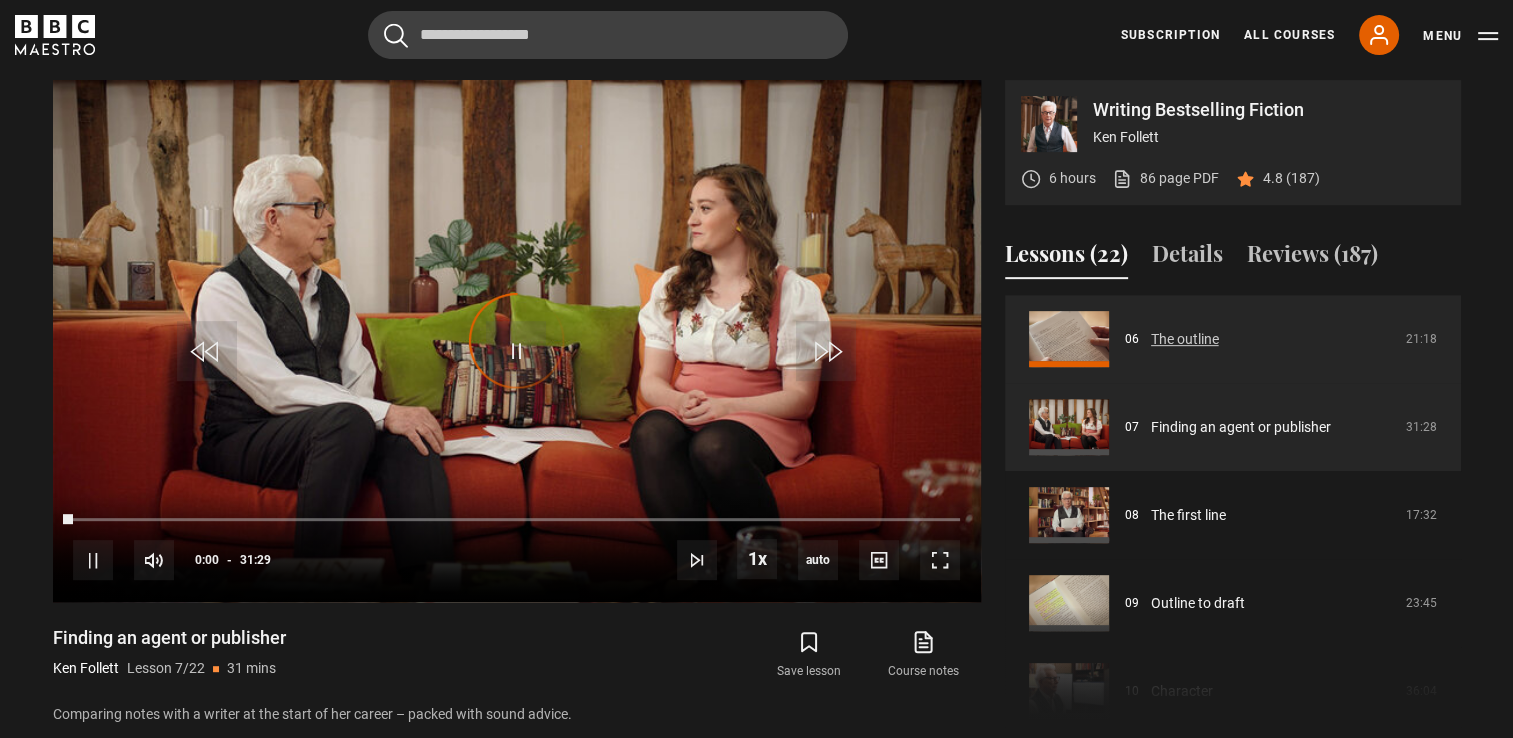 click on "The outline" at bounding box center [1185, 339] 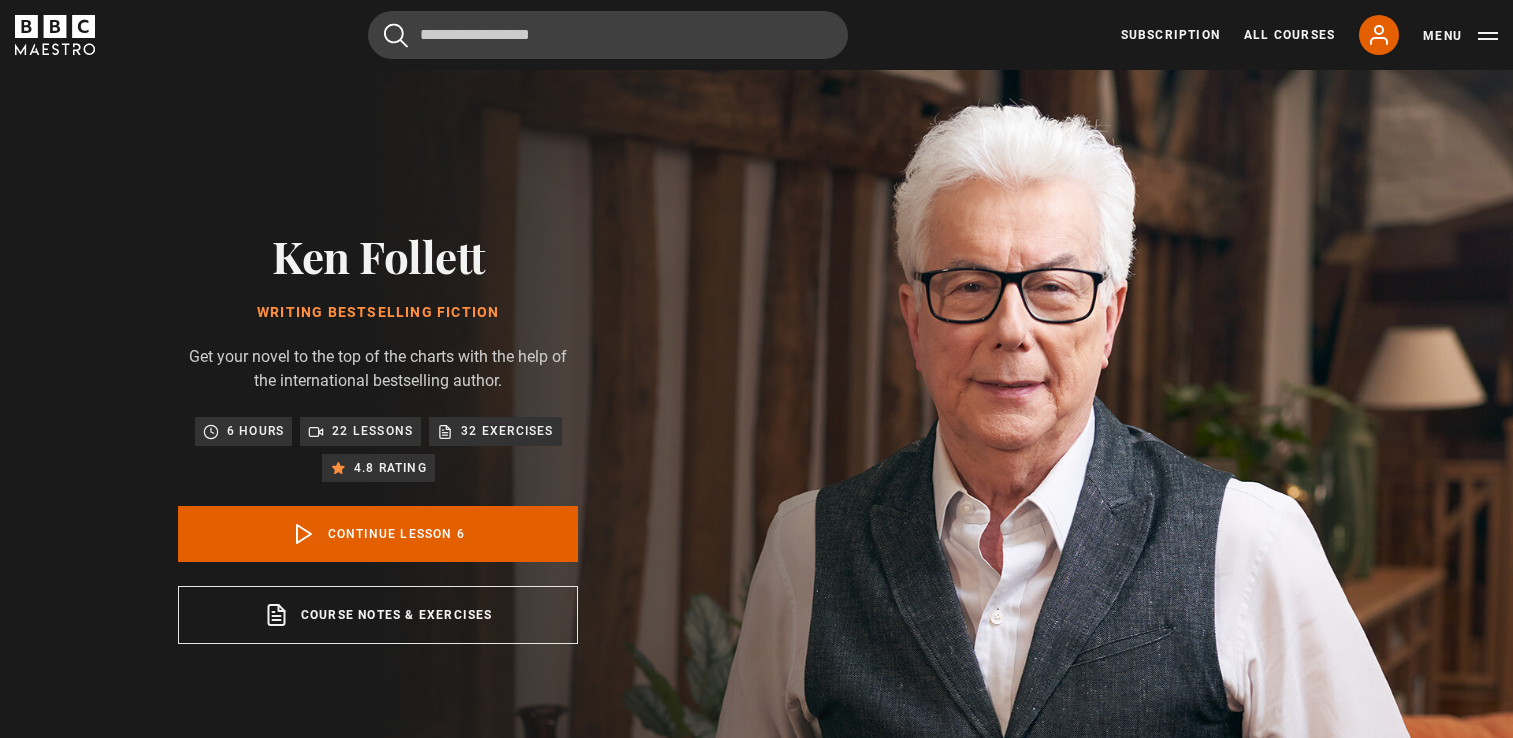 scroll, scrollTop: 804, scrollLeft: 0, axis: vertical 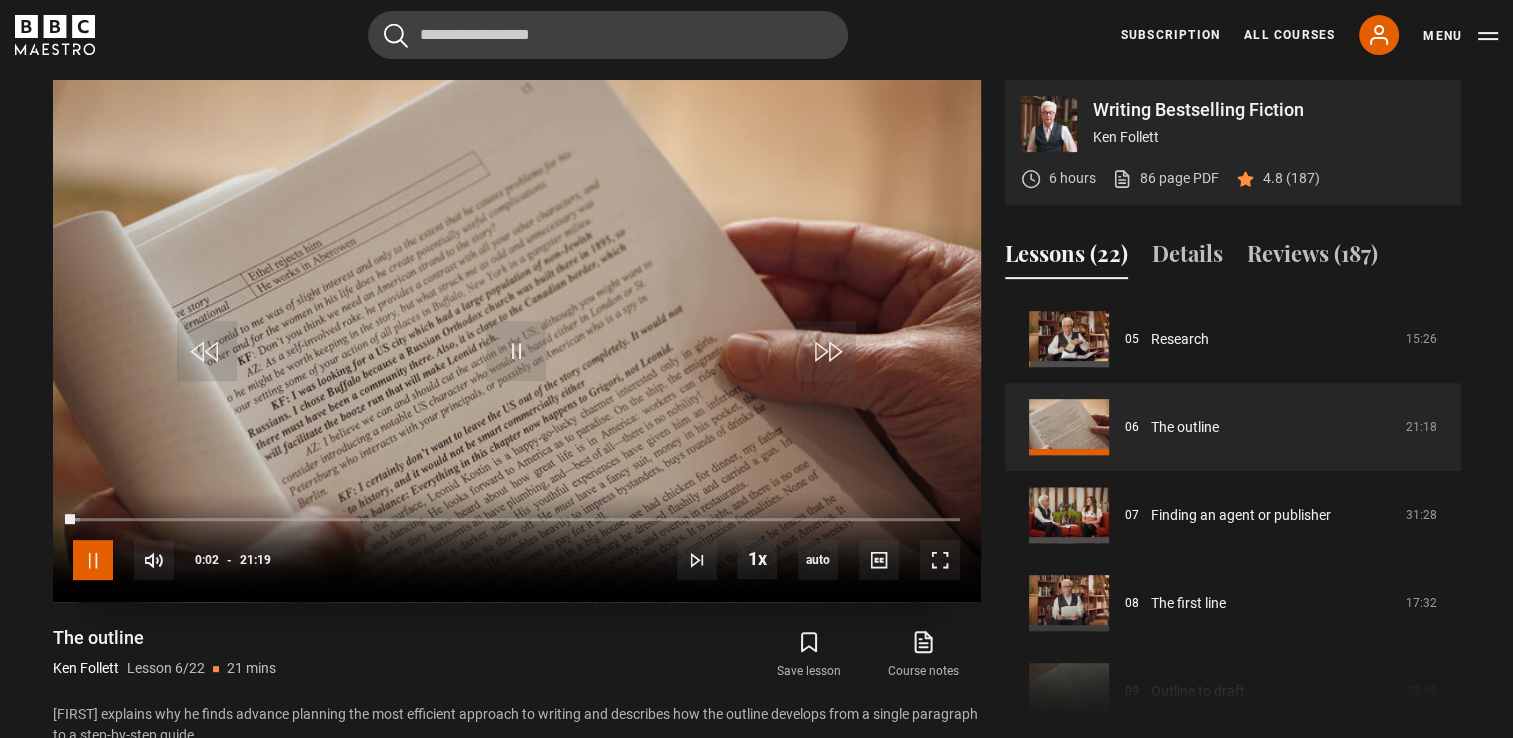 click at bounding box center (93, 560) 